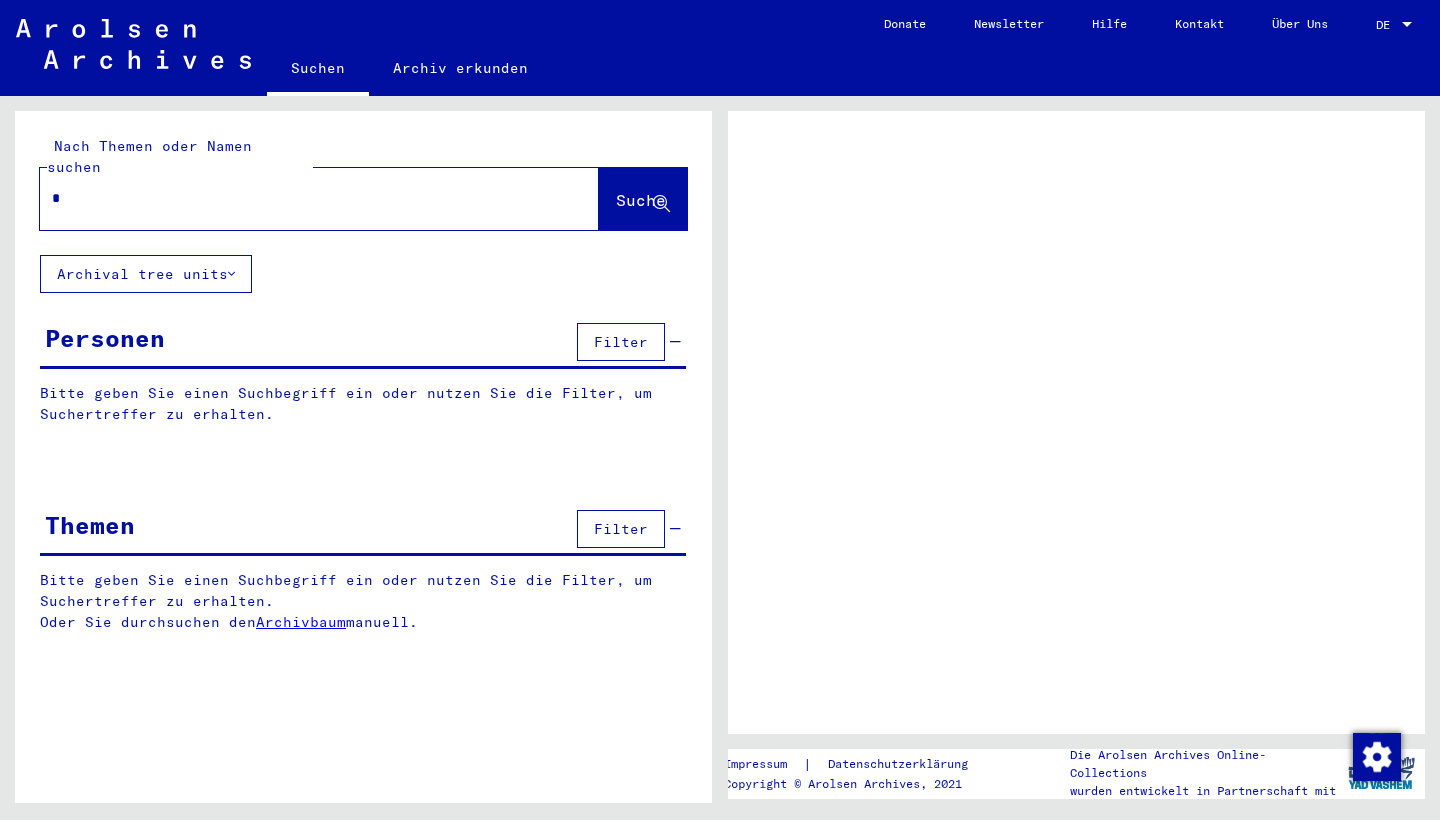 scroll, scrollTop: 0, scrollLeft: 0, axis: both 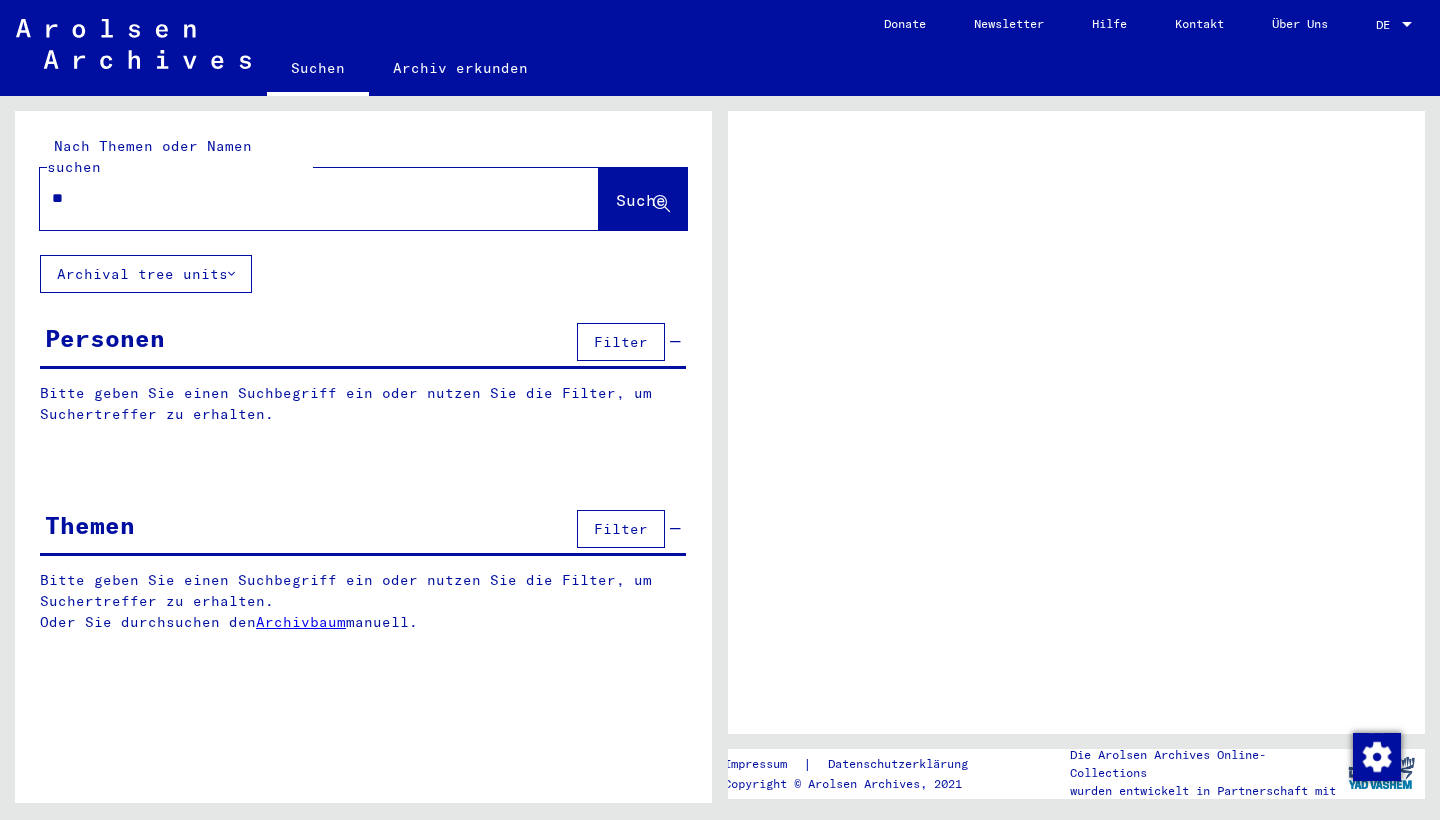 type on "*" 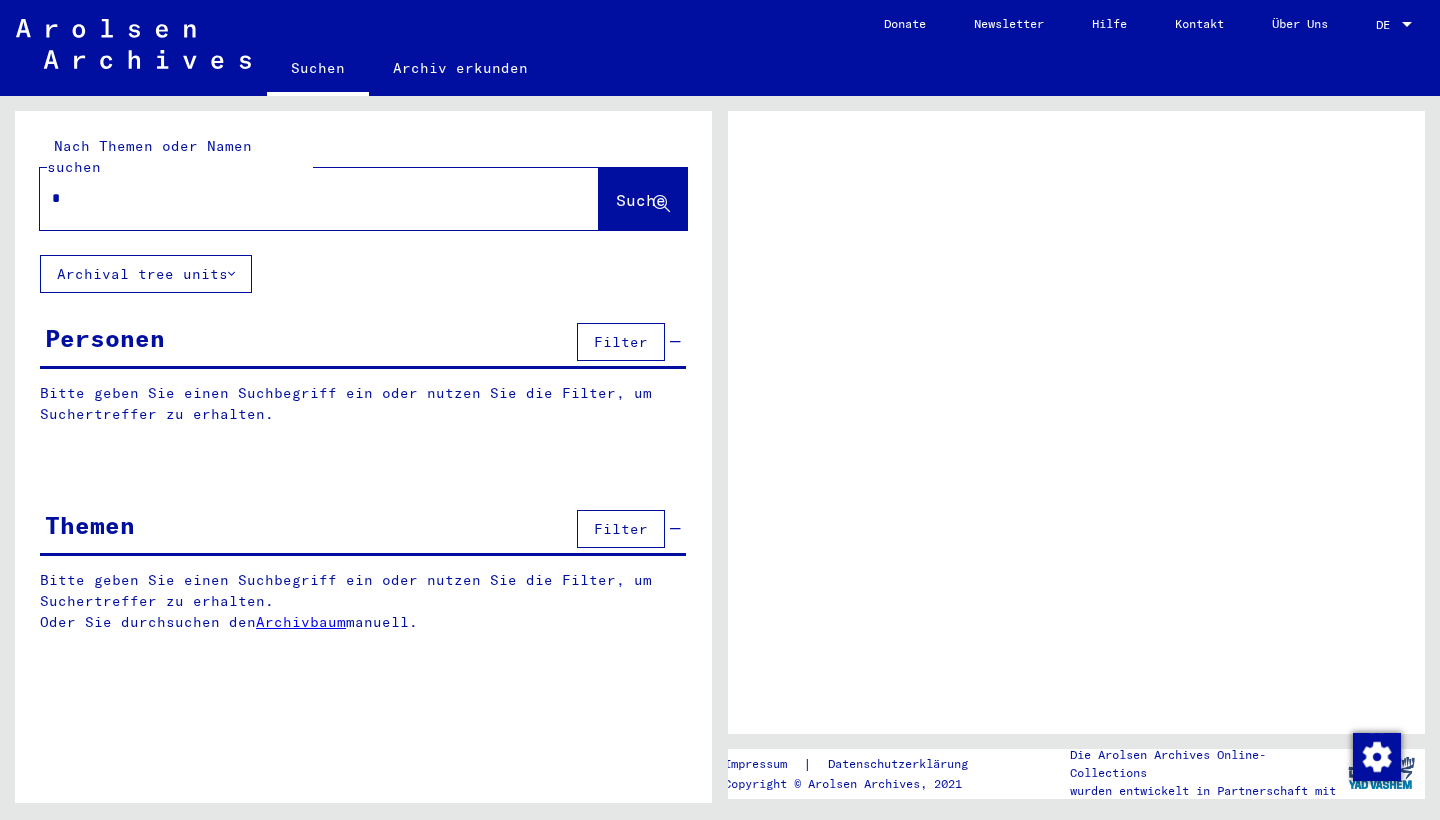 type 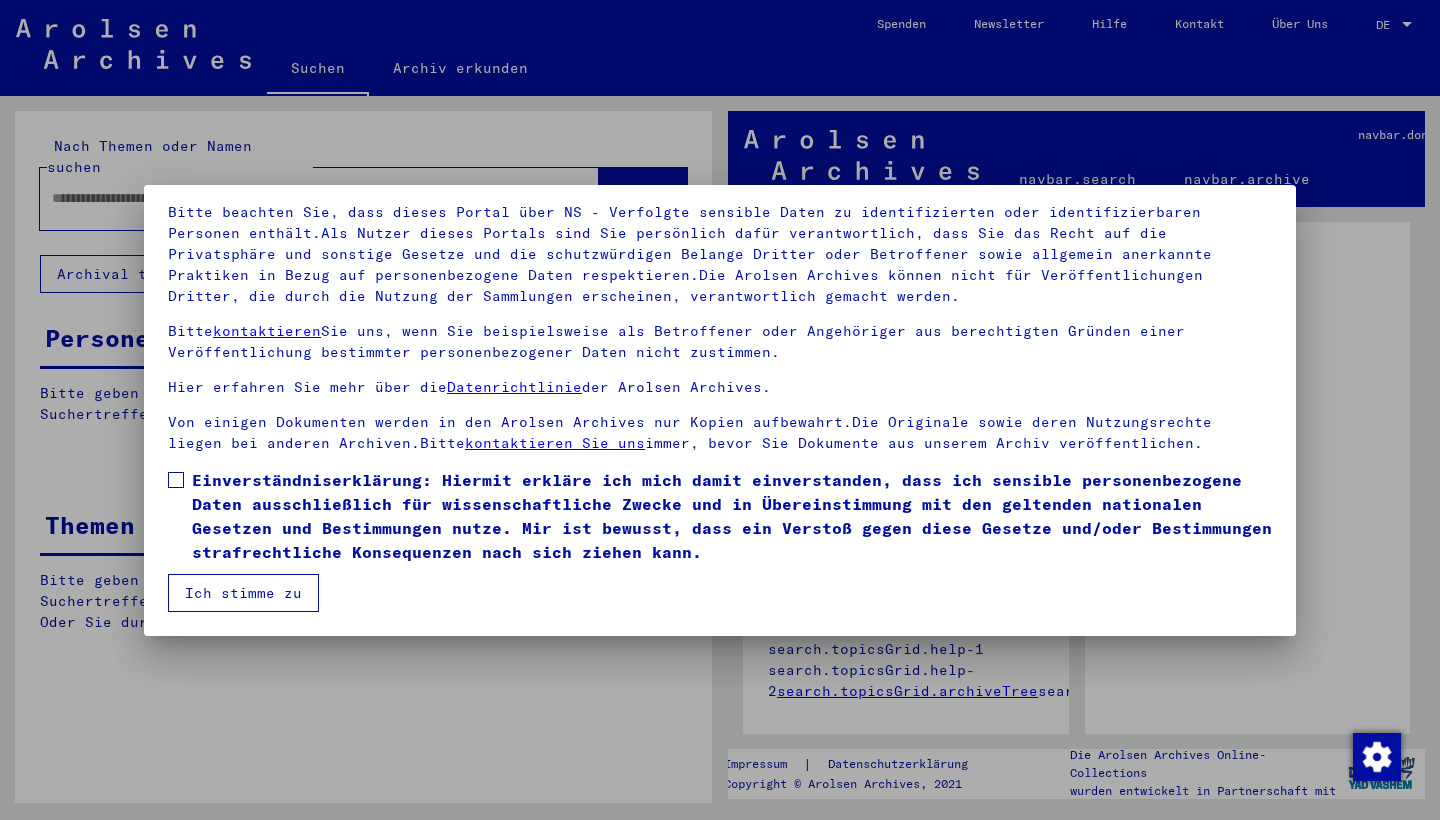 scroll, scrollTop: 129, scrollLeft: 0, axis: vertical 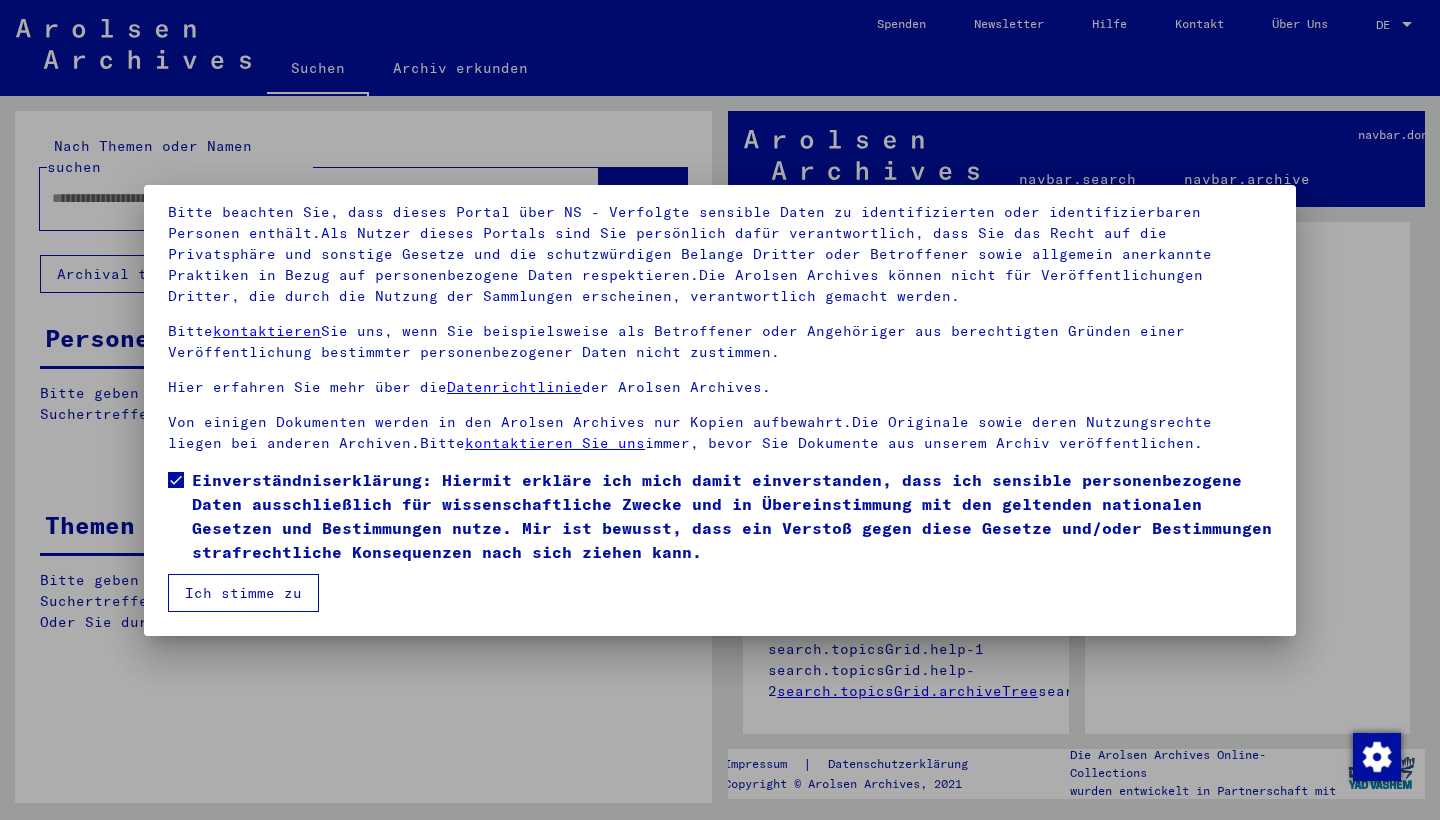 click on "Ich stimme zu" at bounding box center (243, 593) 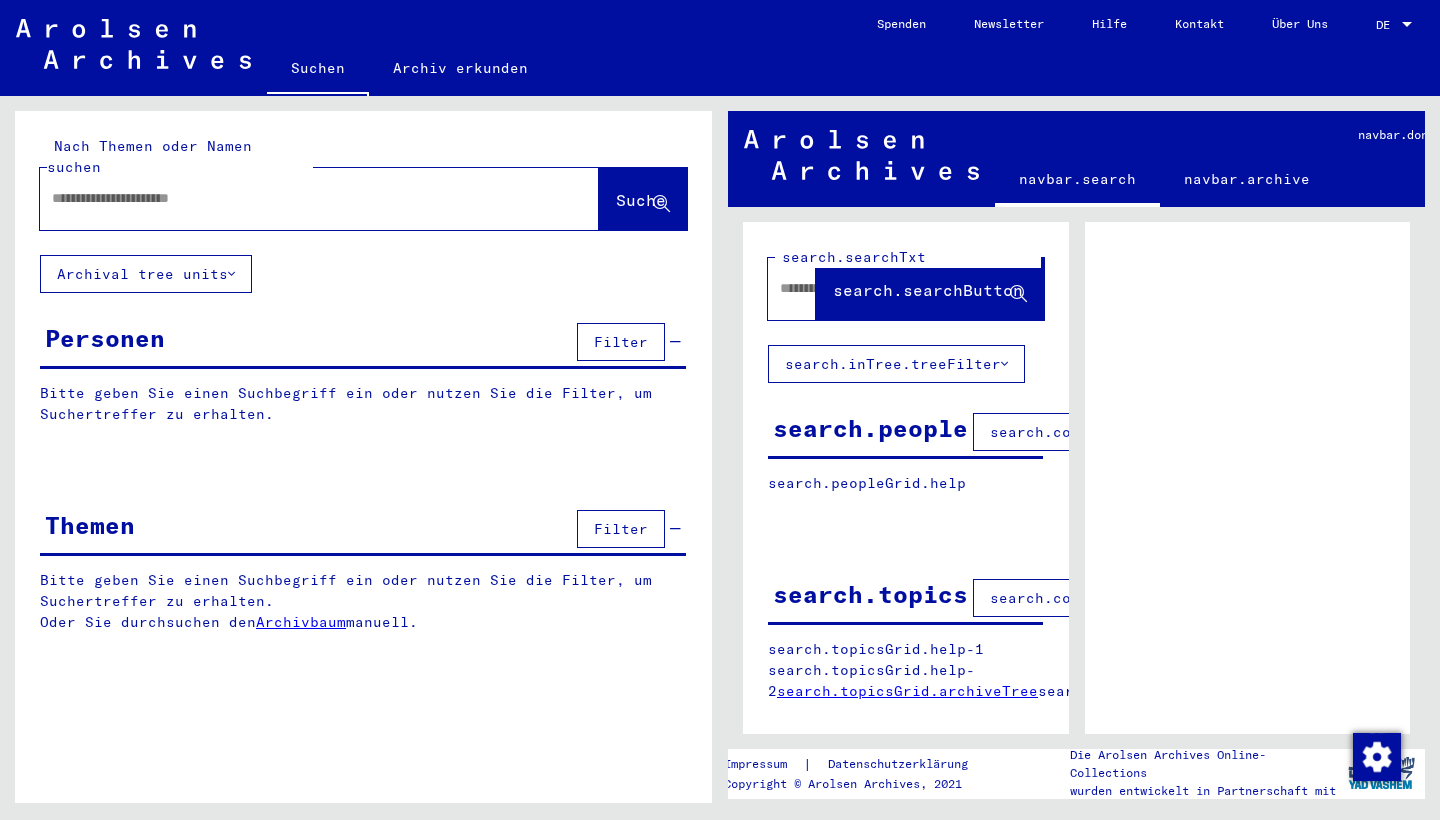 click on "Nach Themen oder Namen suchen" 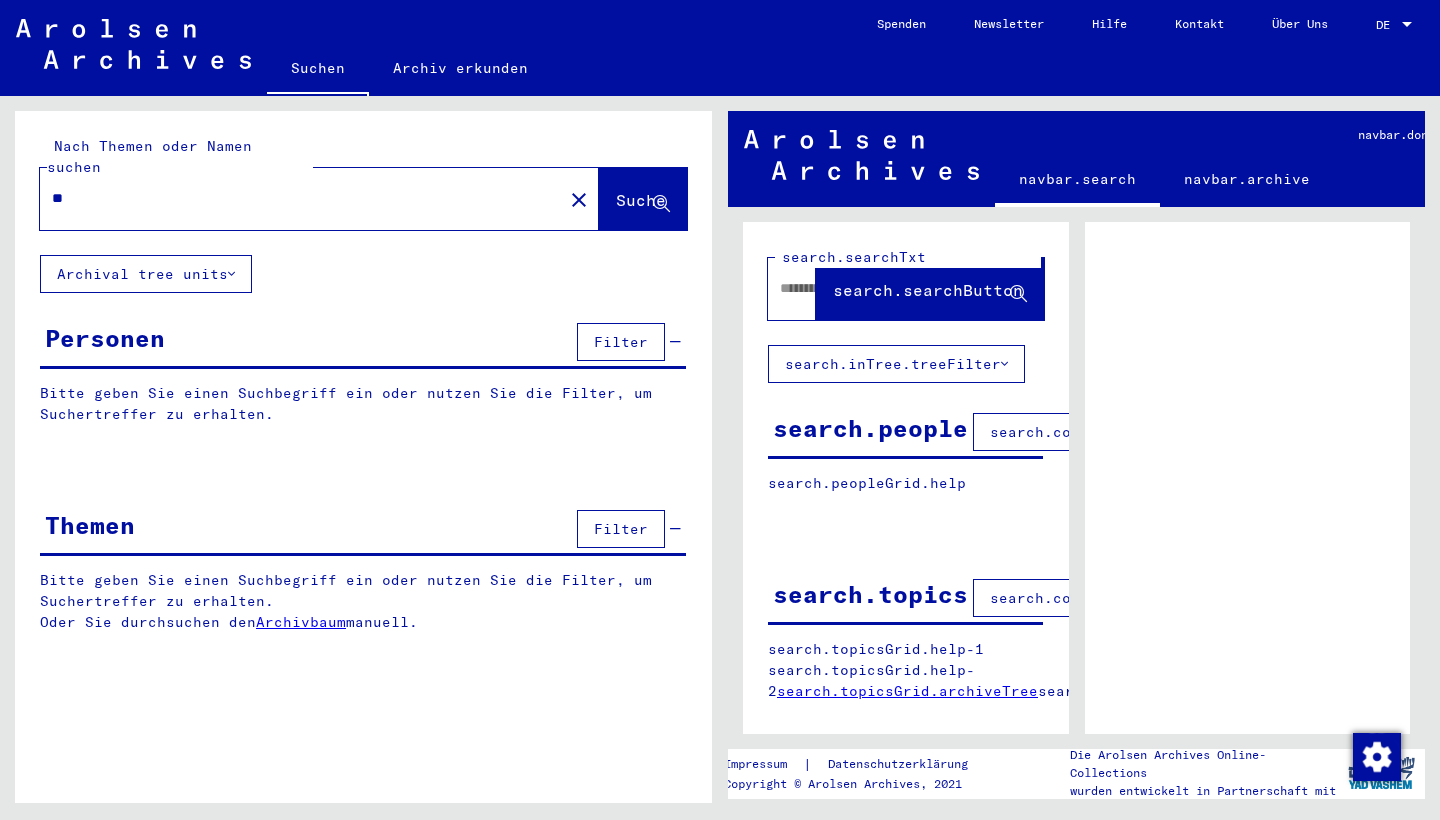 type on "*" 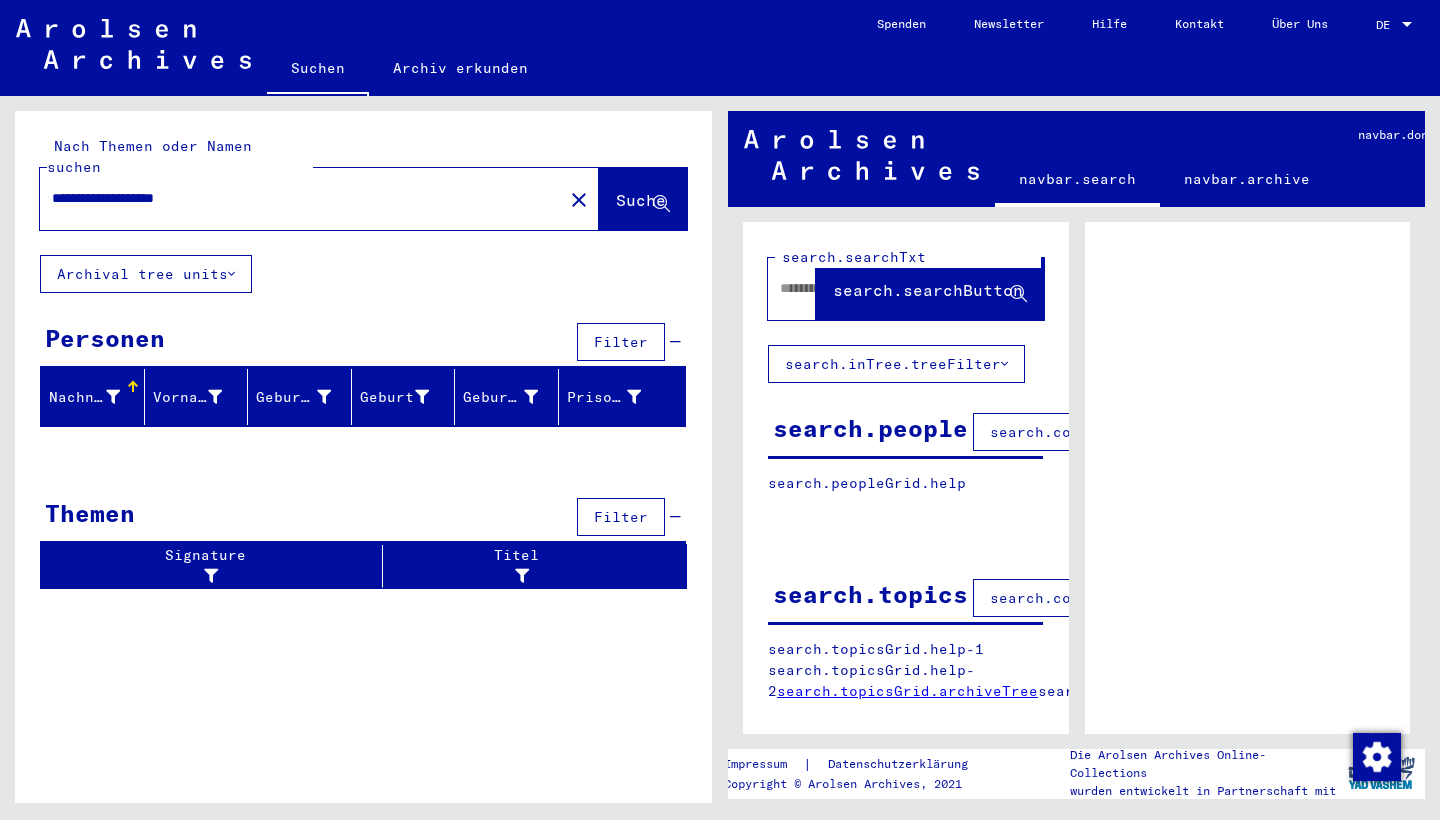 scroll, scrollTop: 0, scrollLeft: 0, axis: both 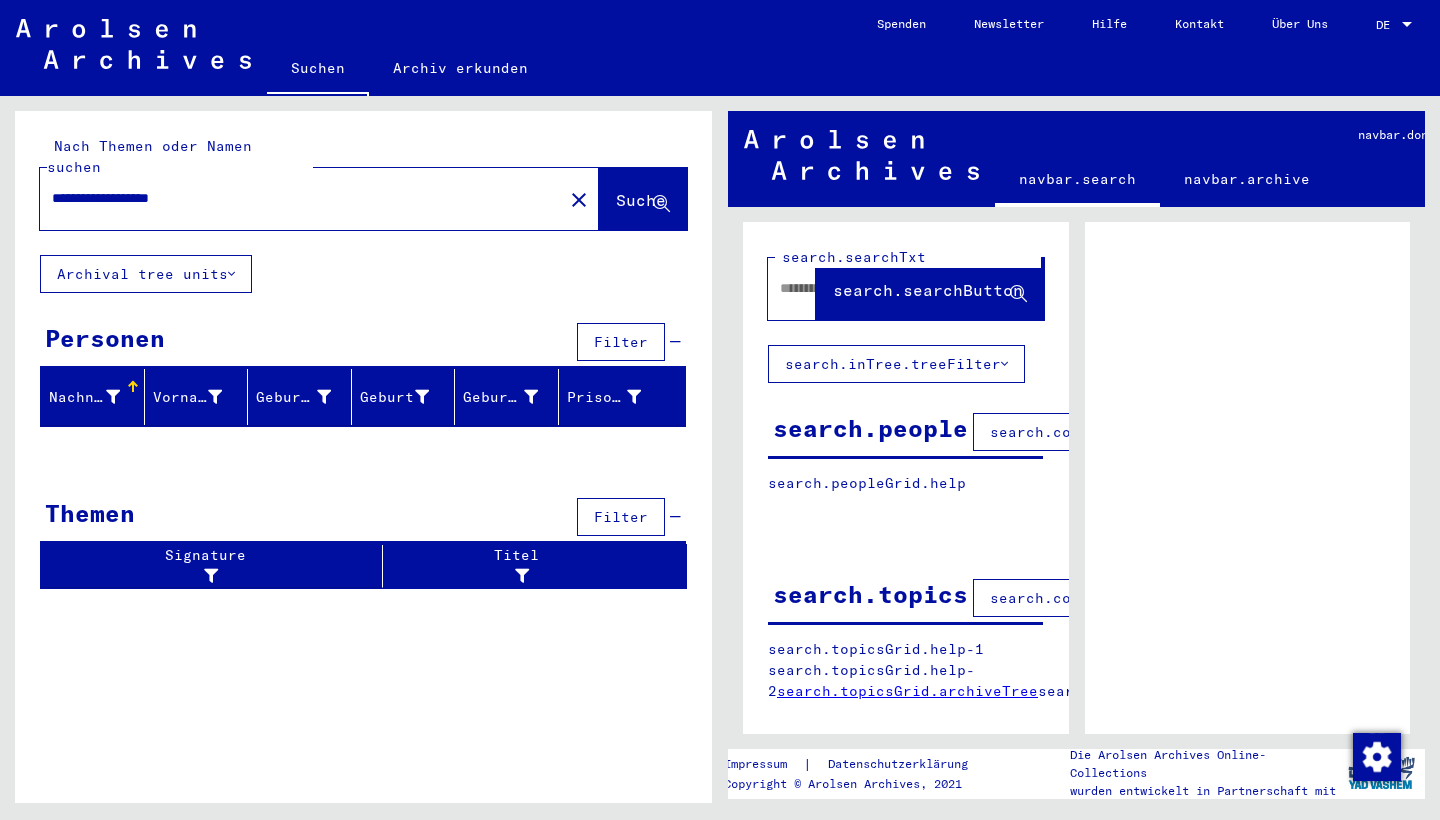 drag, startPoint x: 136, startPoint y: 173, endPoint x: 0, endPoint y: 165, distance: 136.23509 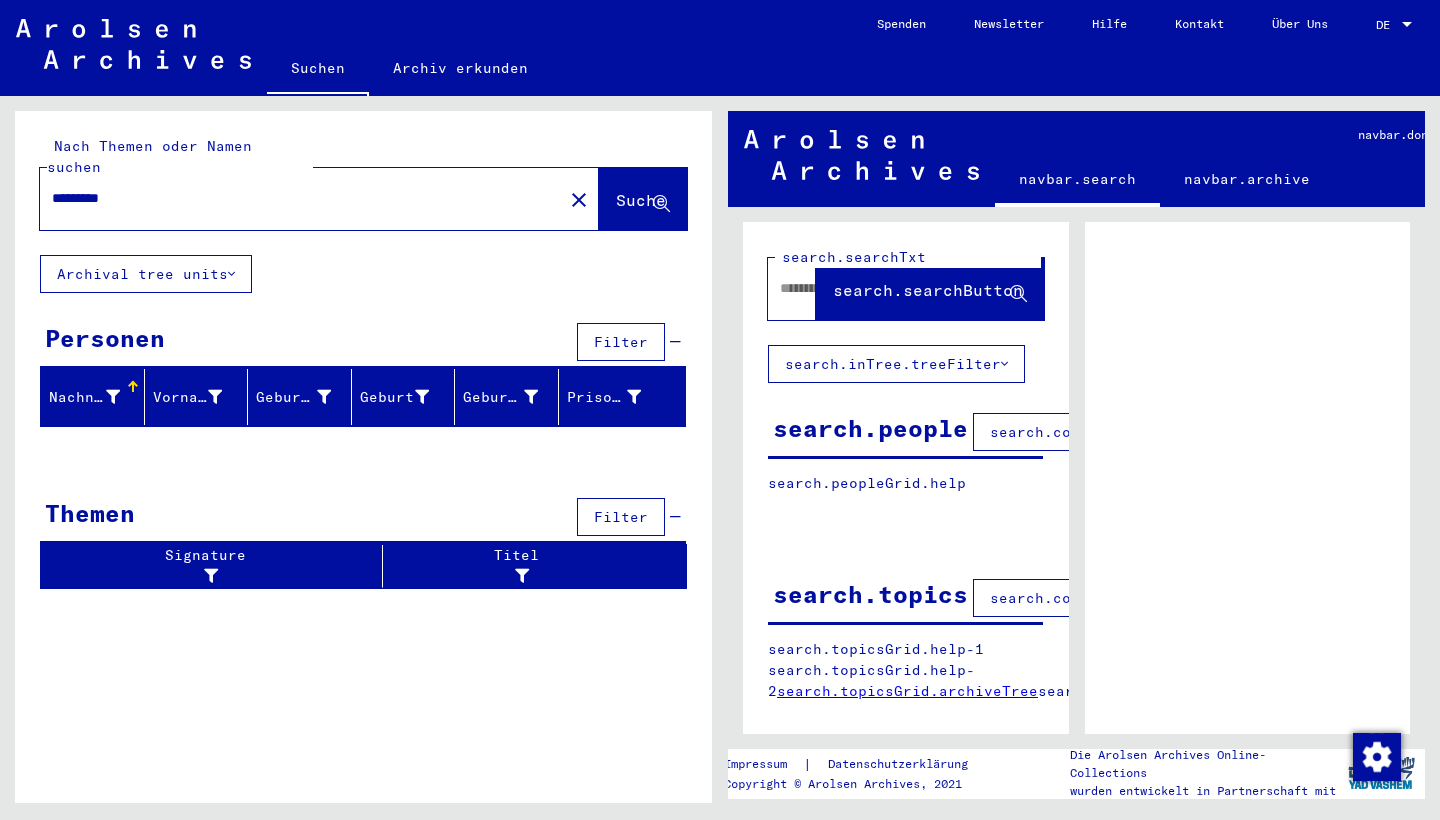 type on "*********" 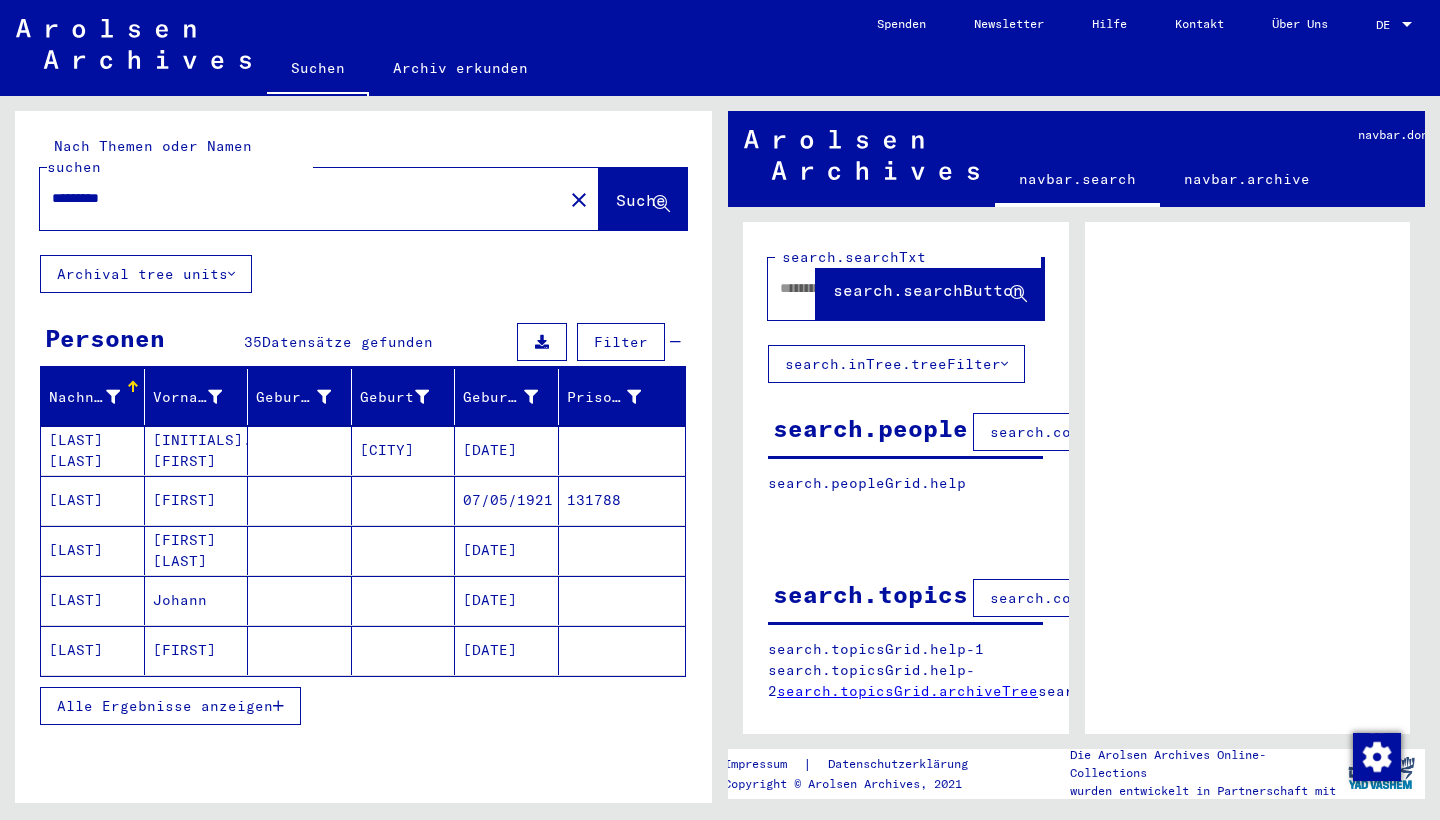 click on "[FIRST]" at bounding box center (197, 550) 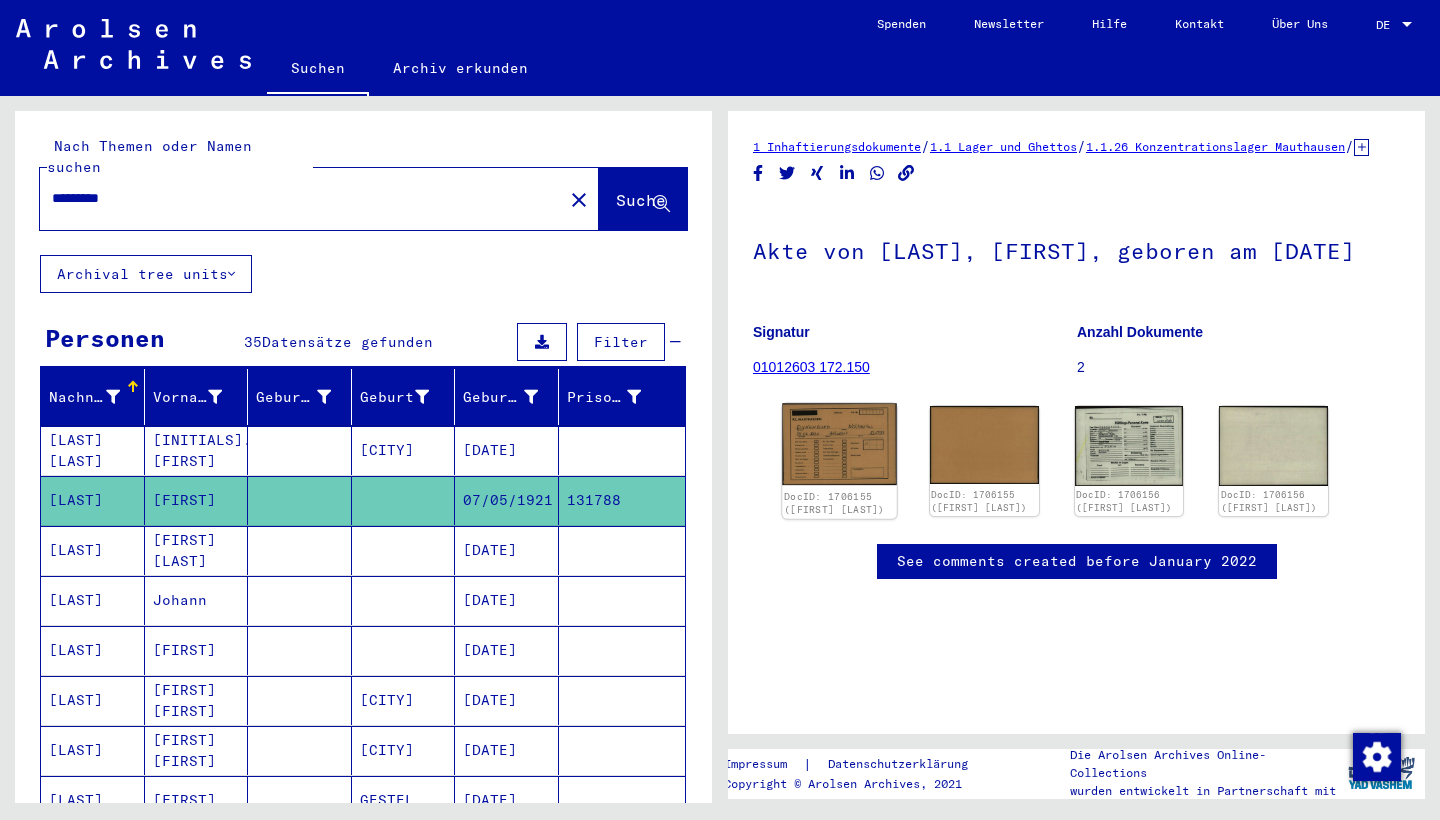 click 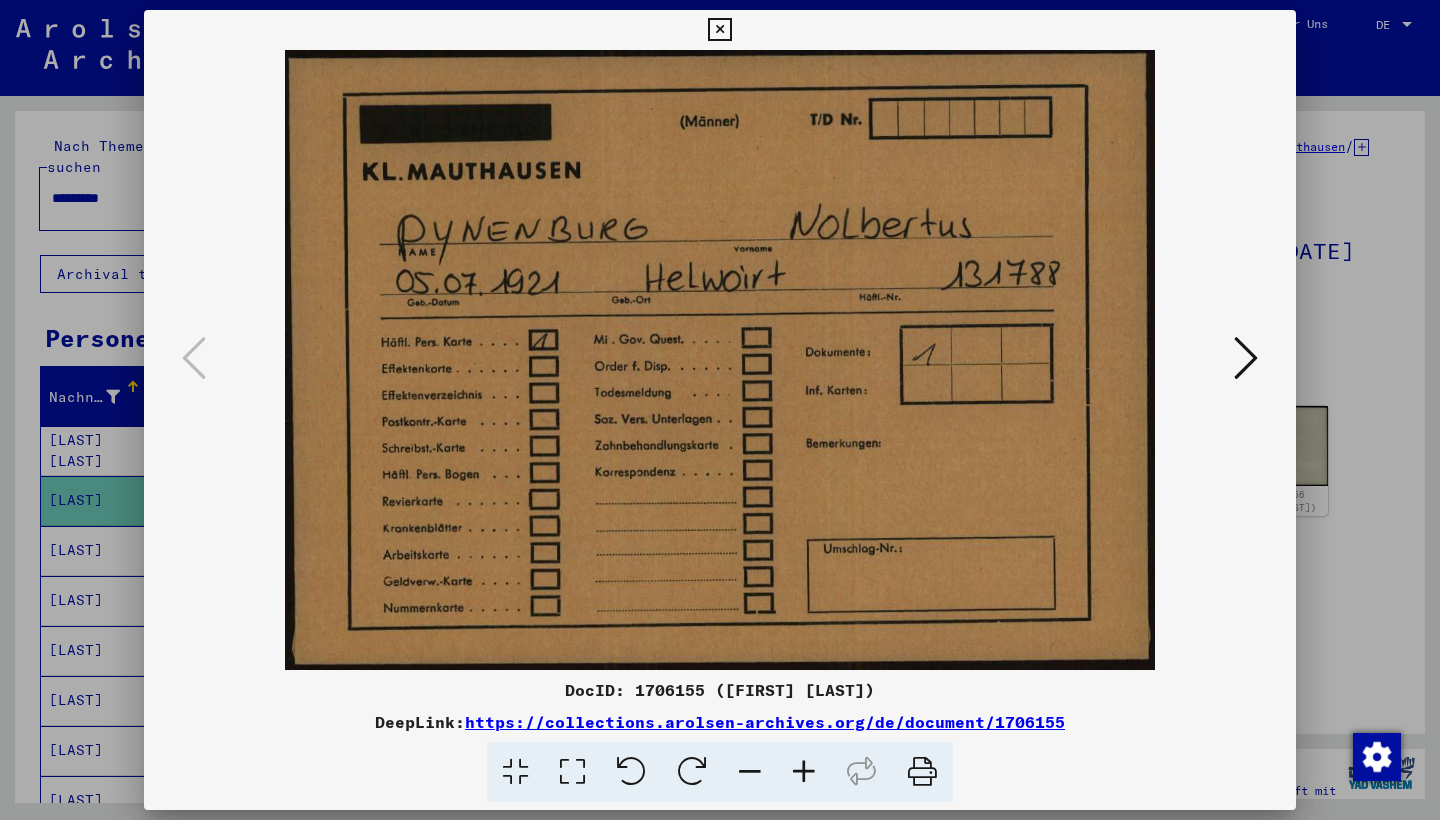 click at bounding box center (1246, 358) 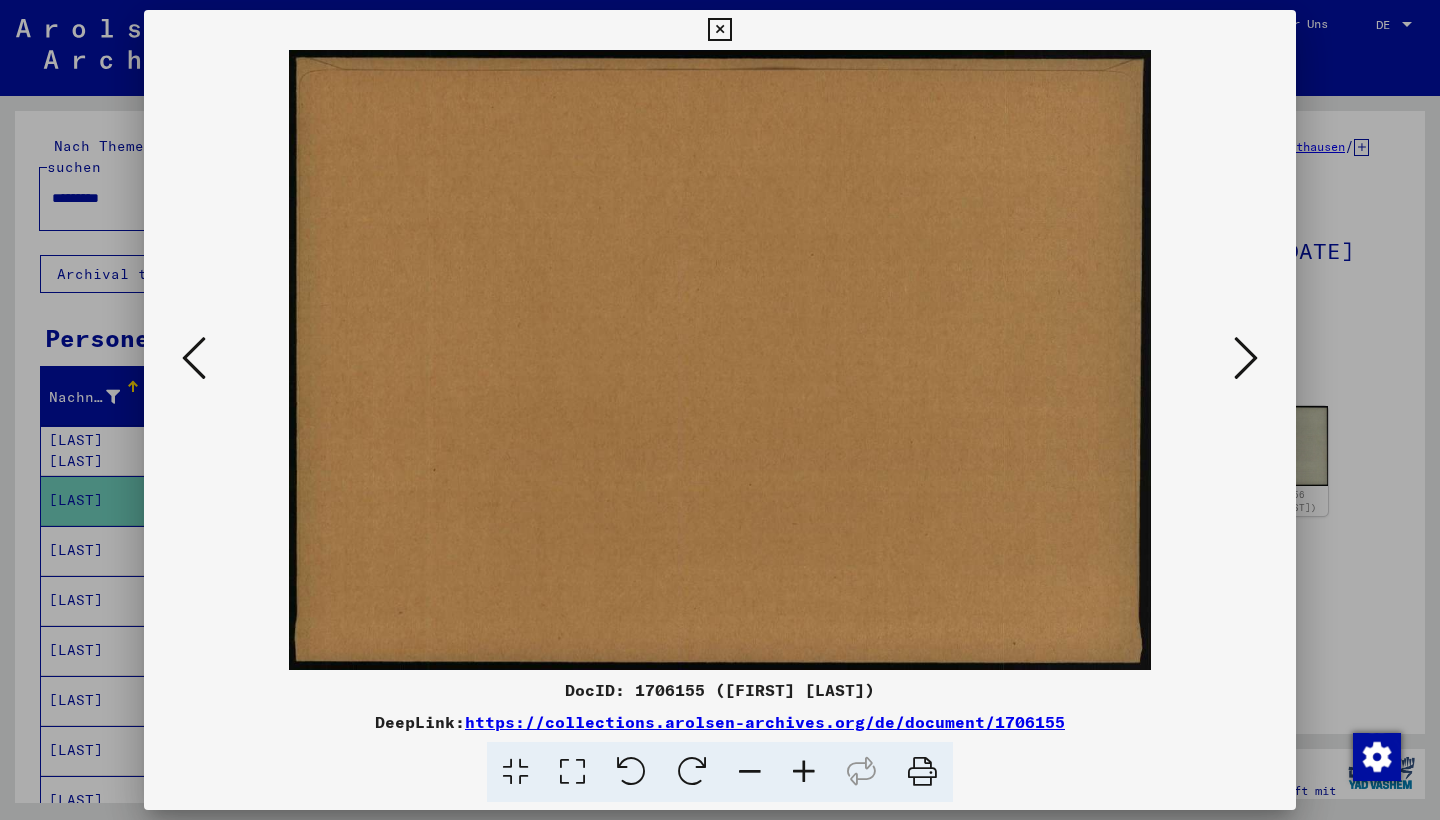 click at bounding box center [1246, 358] 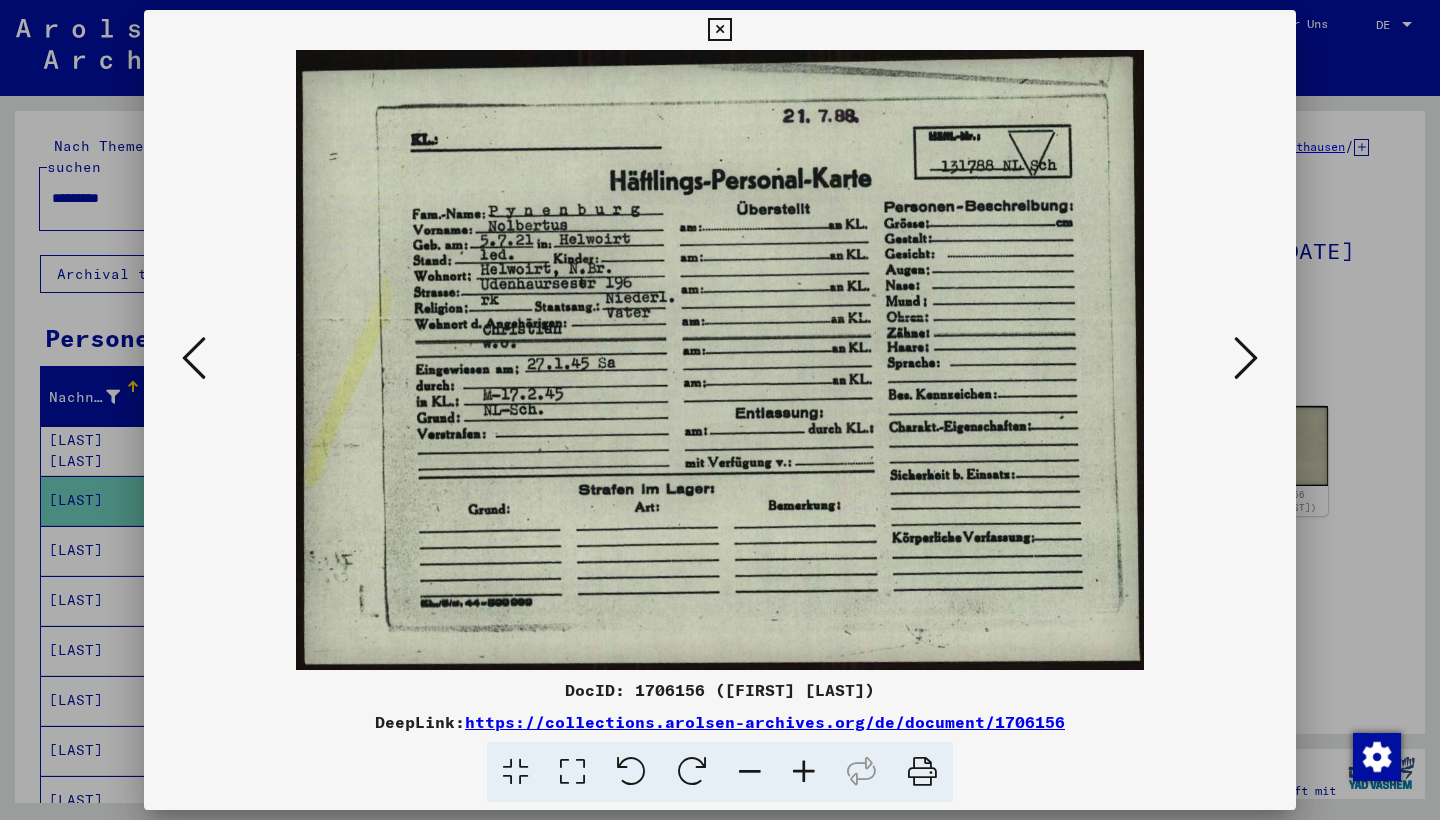 click at bounding box center [1246, 358] 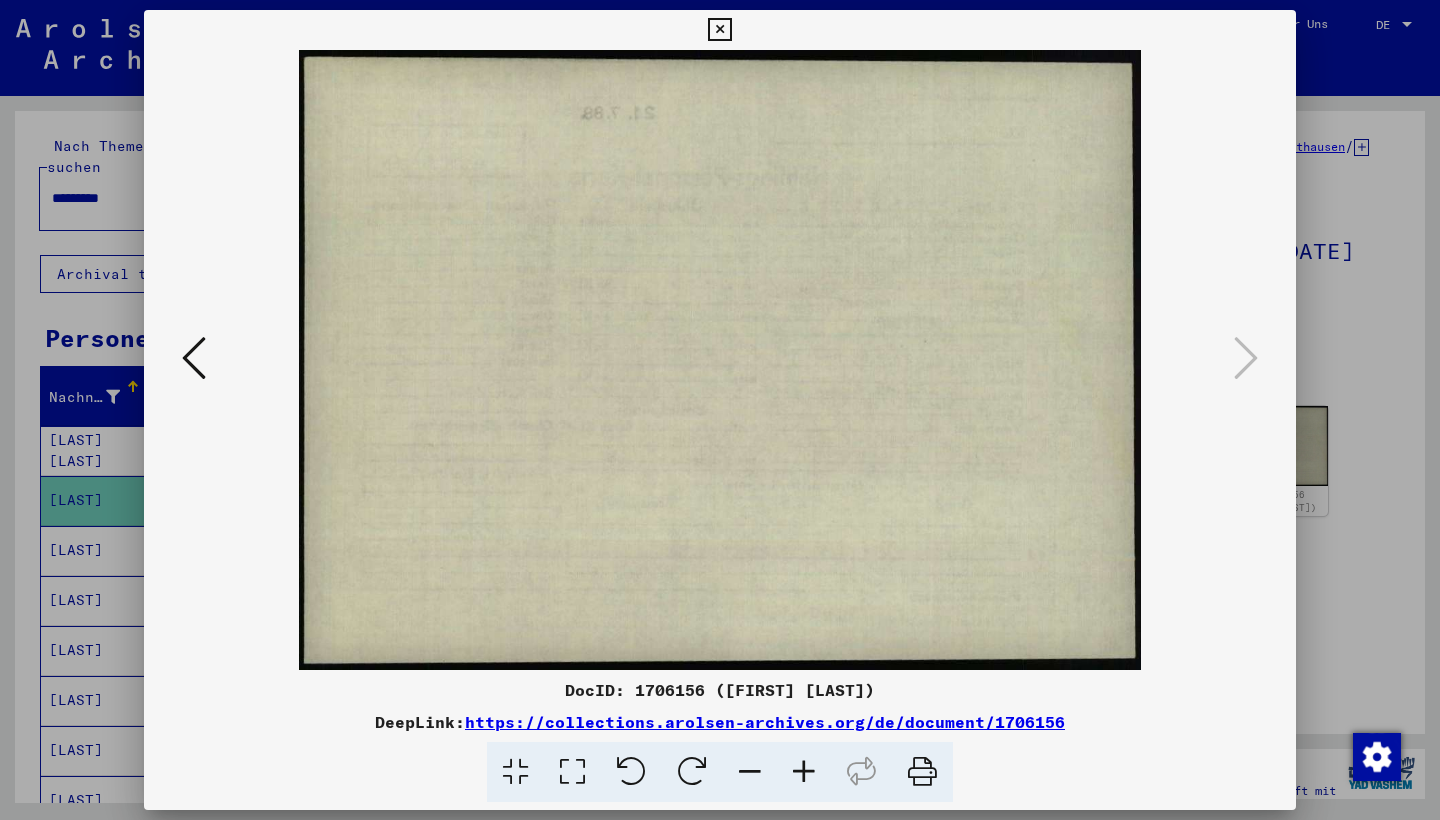 click at bounding box center [719, 30] 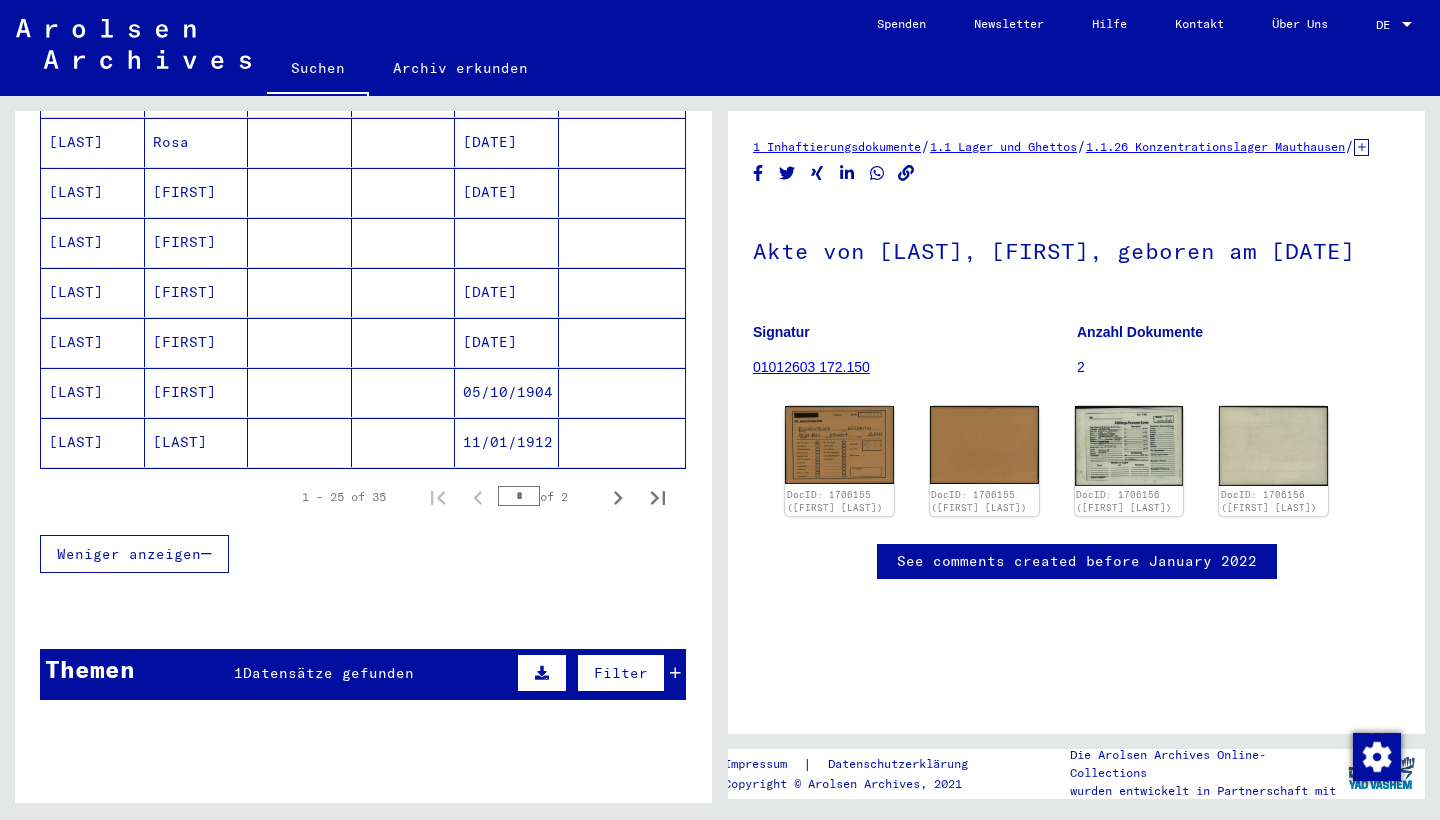 scroll, scrollTop: 1216, scrollLeft: 0, axis: vertical 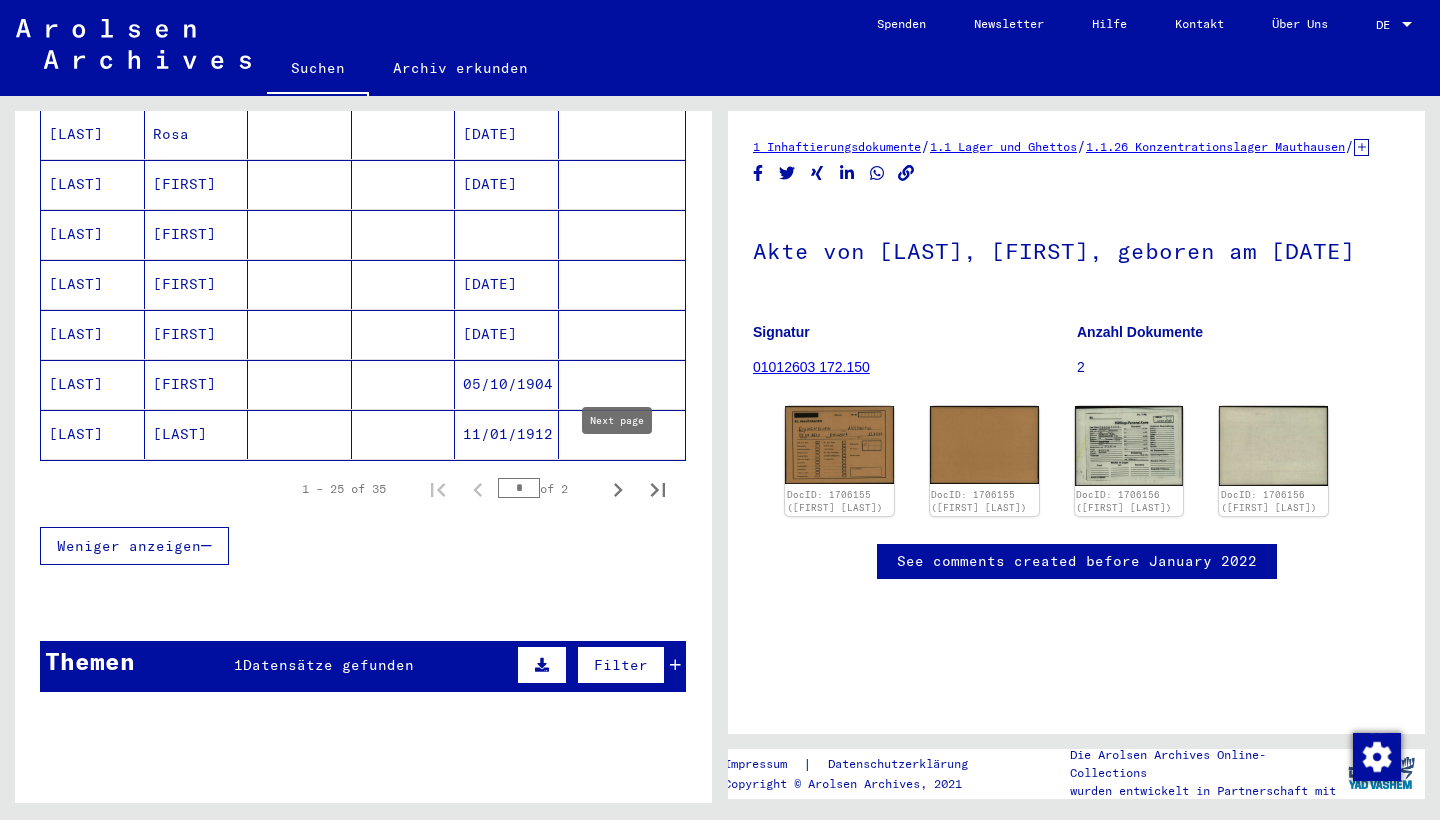 click 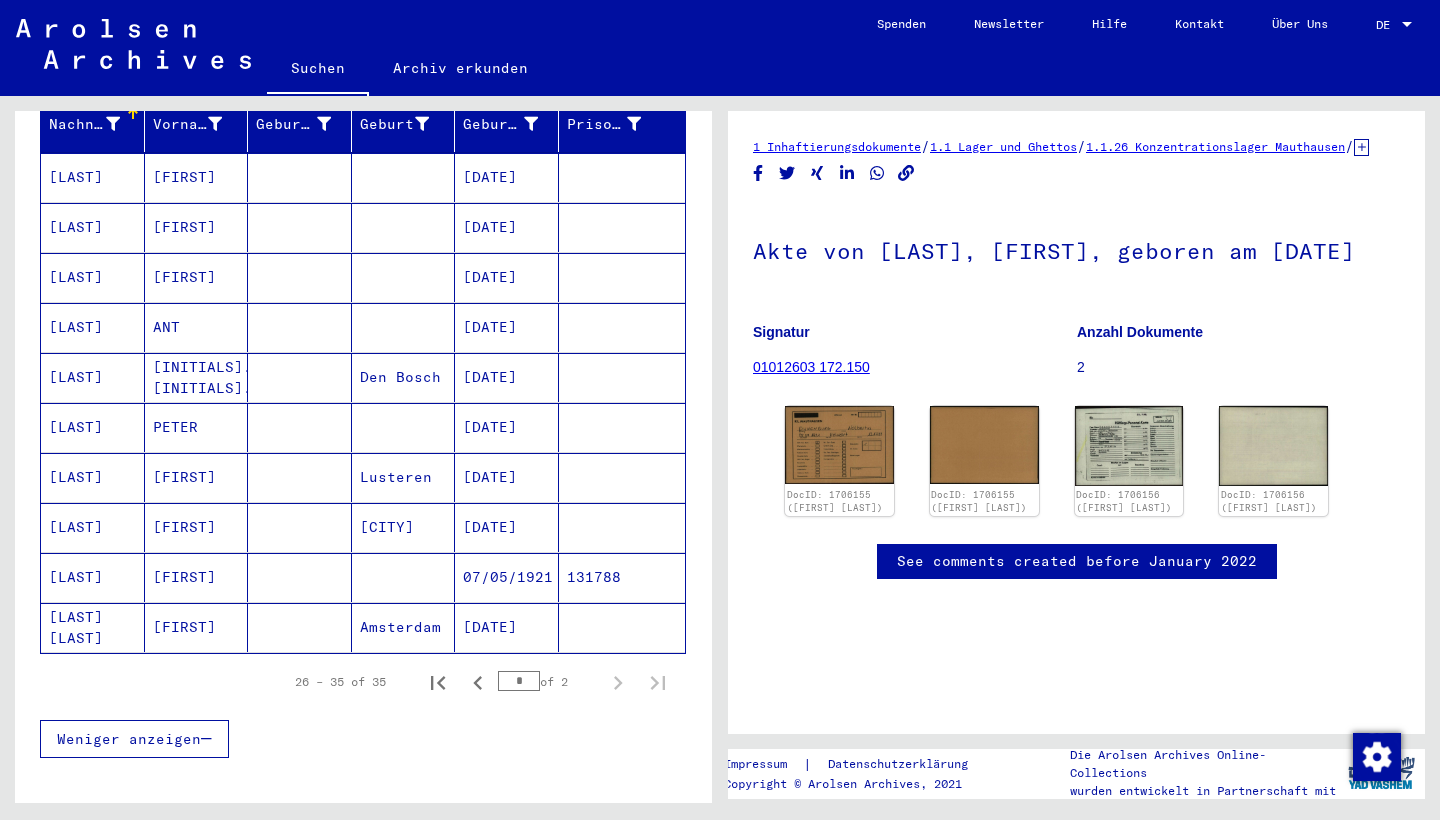 scroll, scrollTop: 275, scrollLeft: 0, axis: vertical 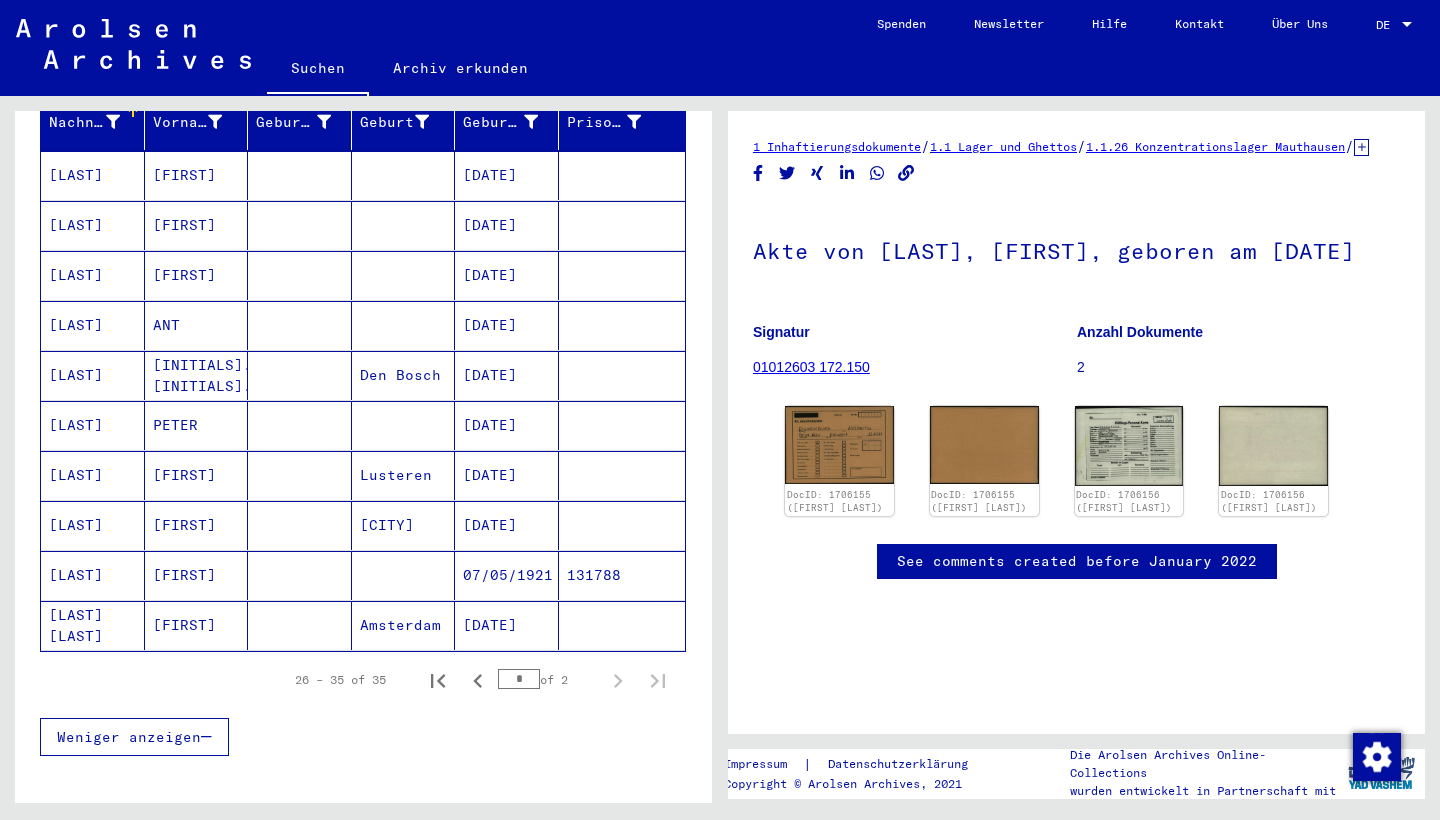 click at bounding box center [404, 625] 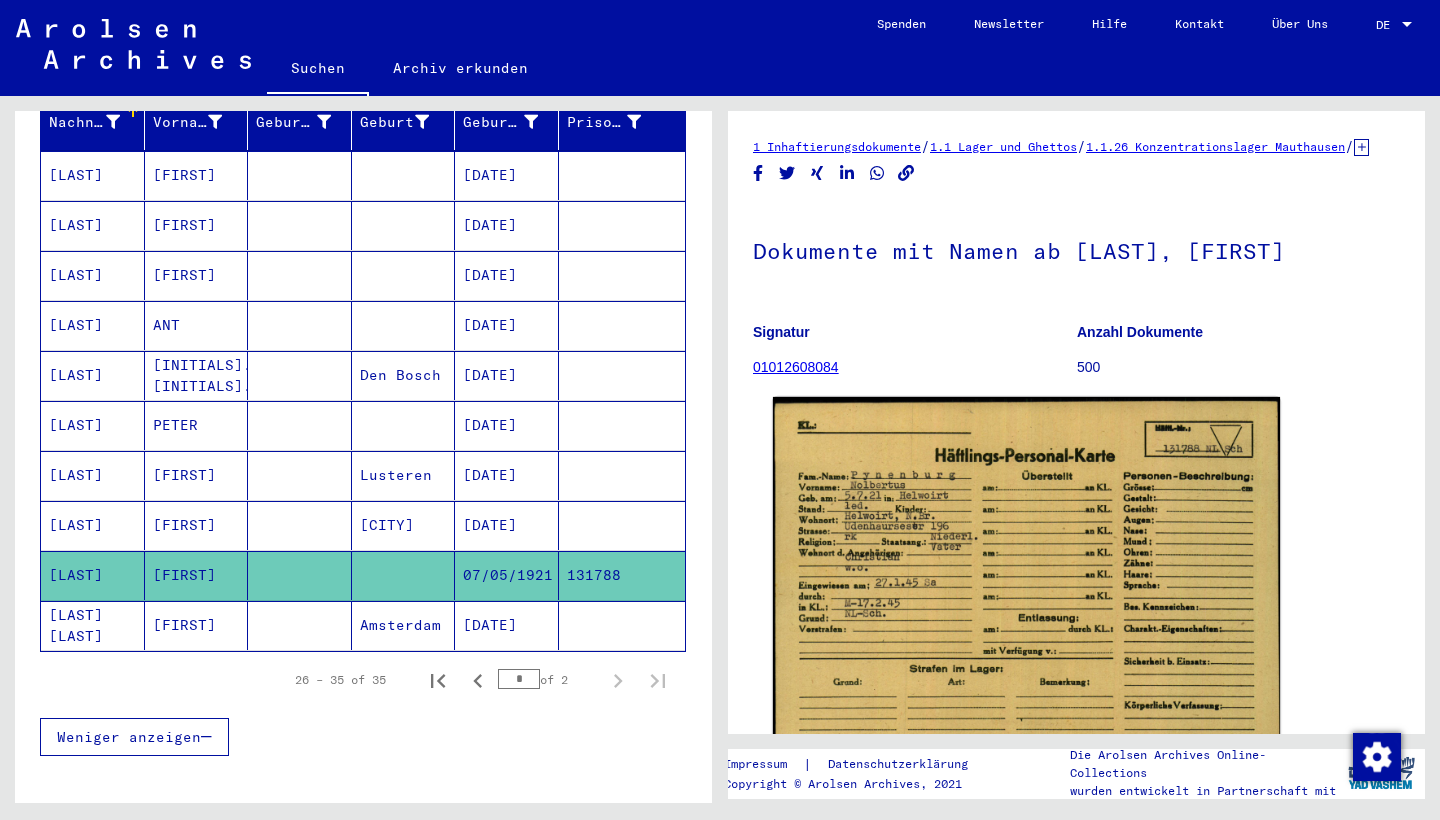 click 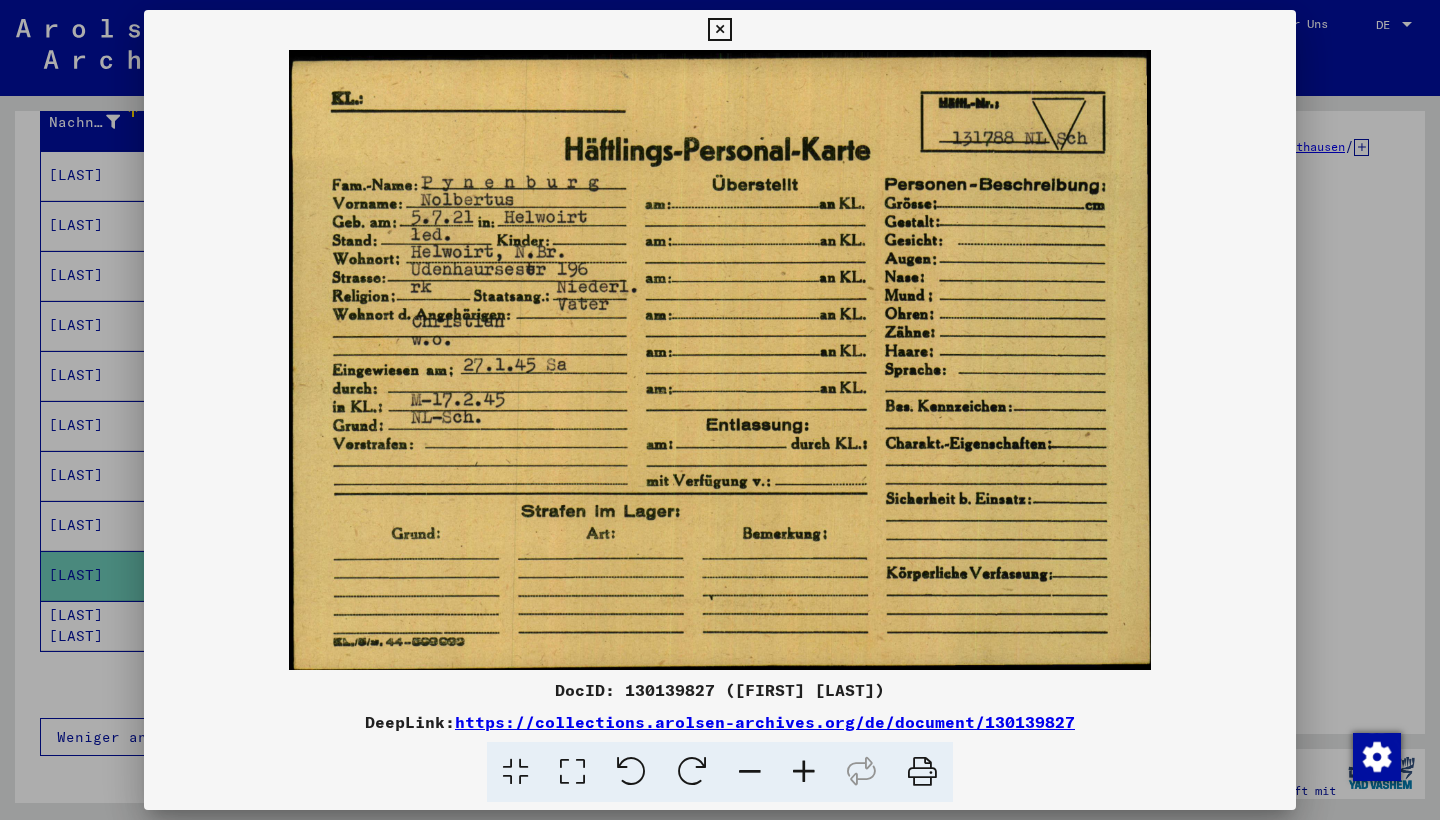 click at bounding box center (719, 30) 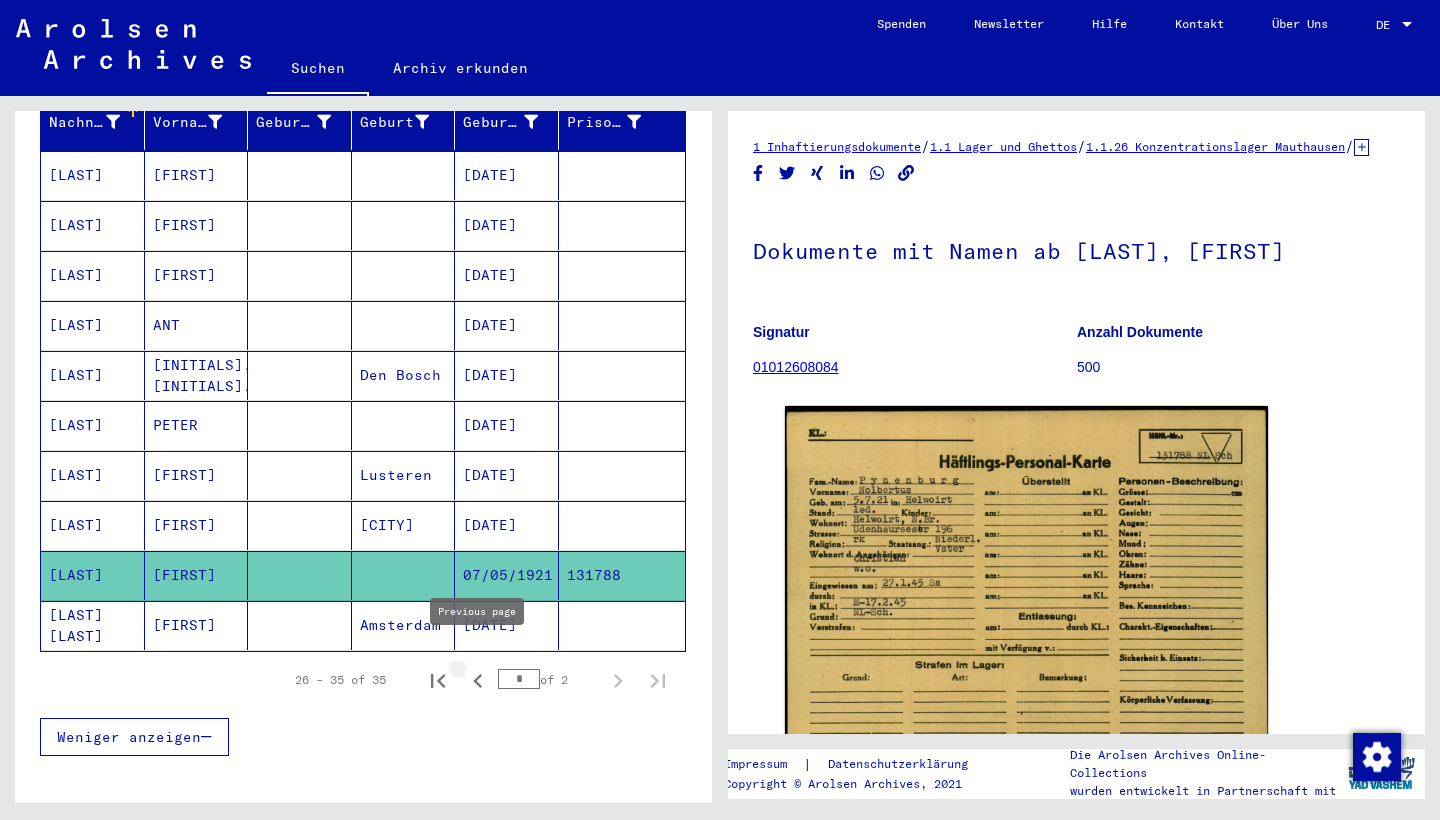 click 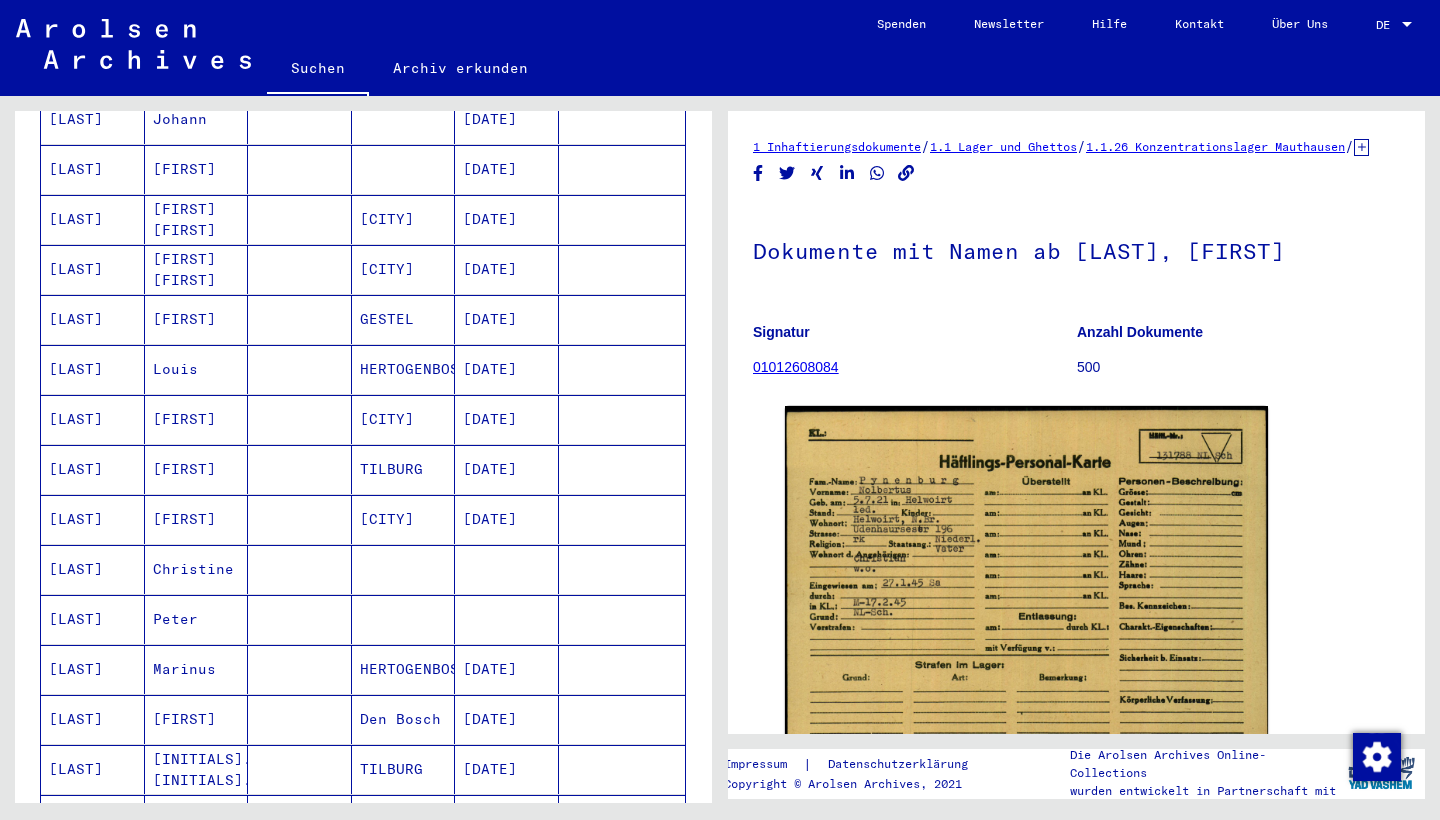 scroll, scrollTop: 482, scrollLeft: 0, axis: vertical 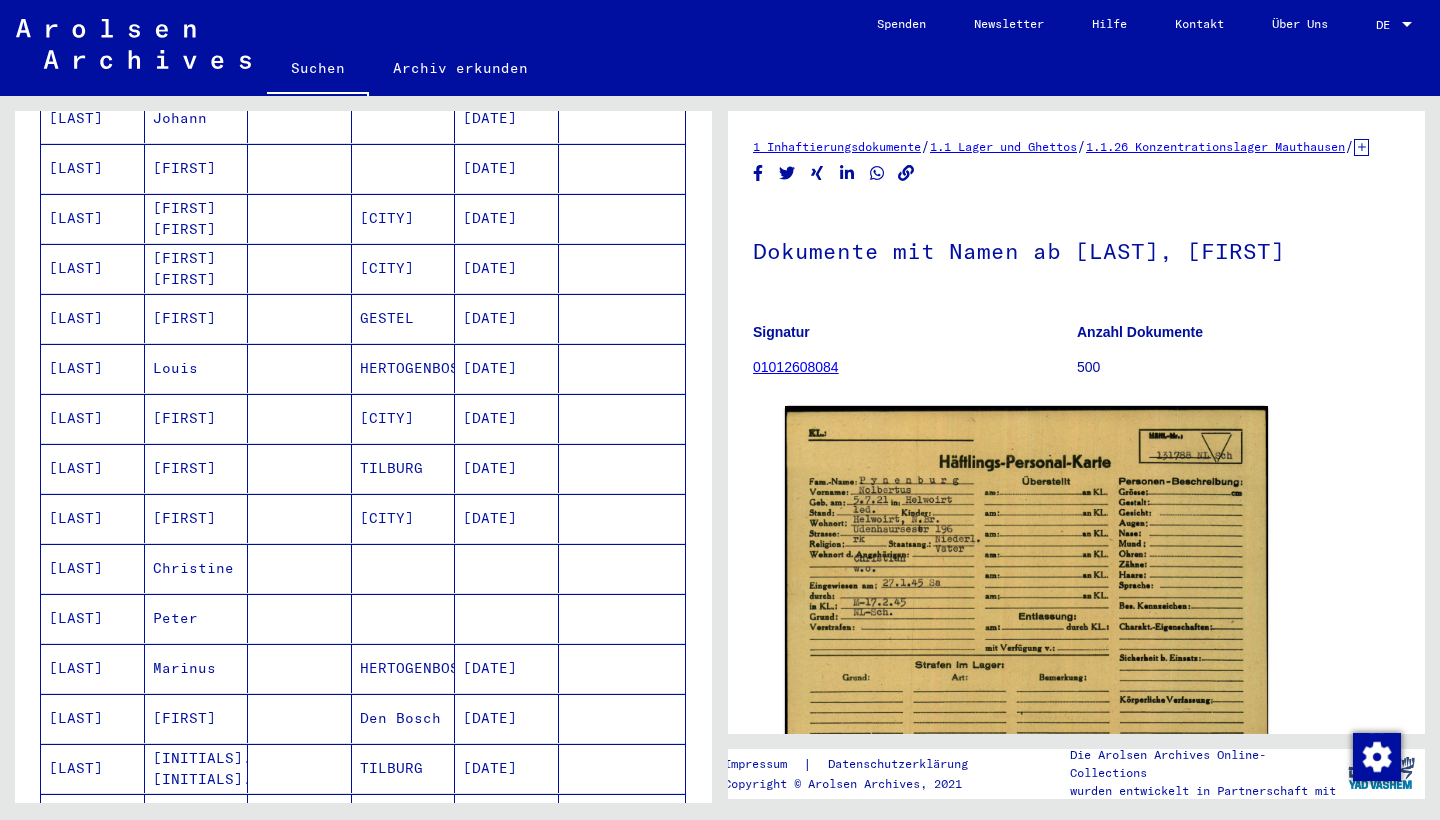 click on "HERTOGENBOSCH" at bounding box center (404, 718) 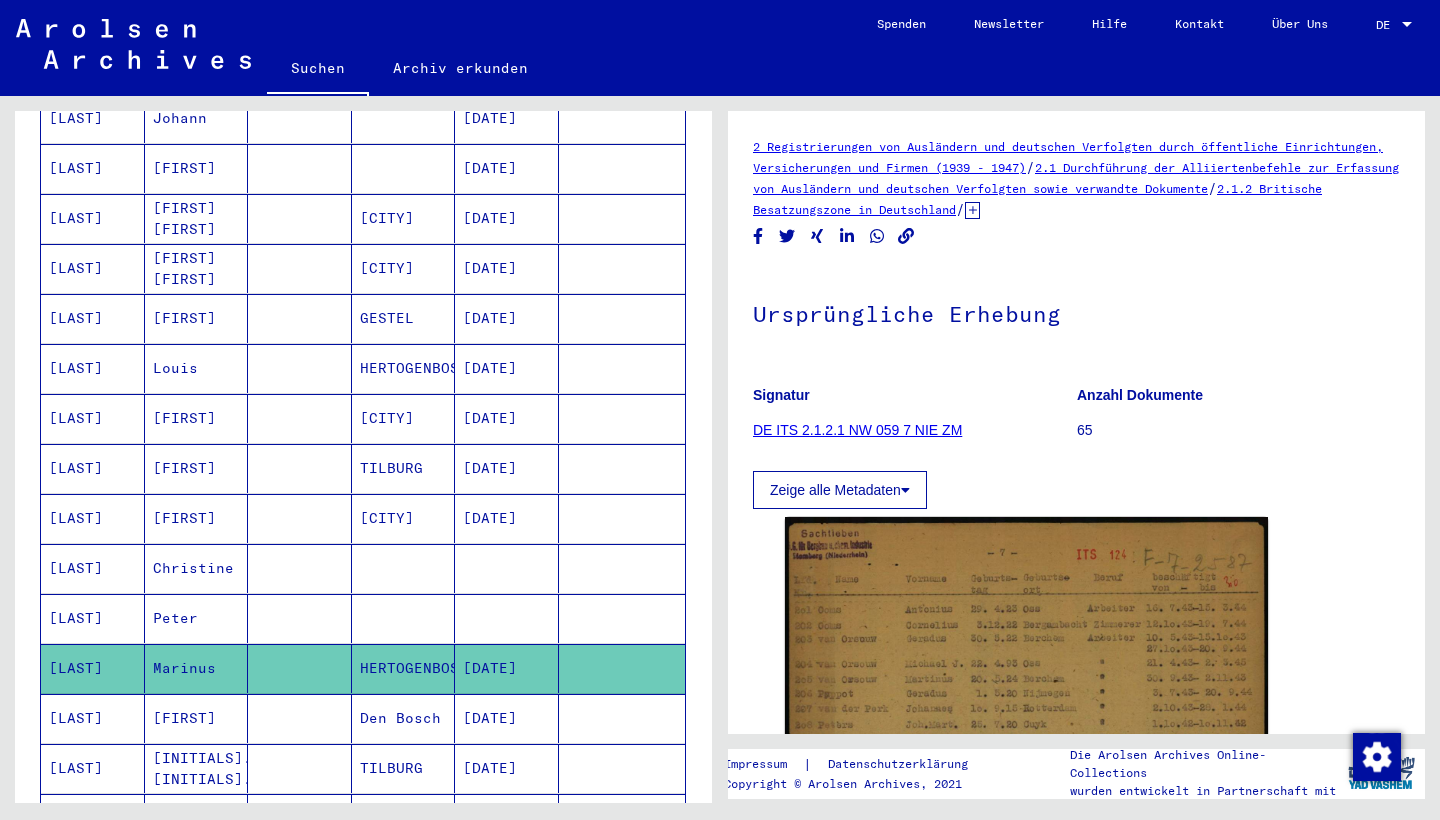 scroll, scrollTop: 0, scrollLeft: 0, axis: both 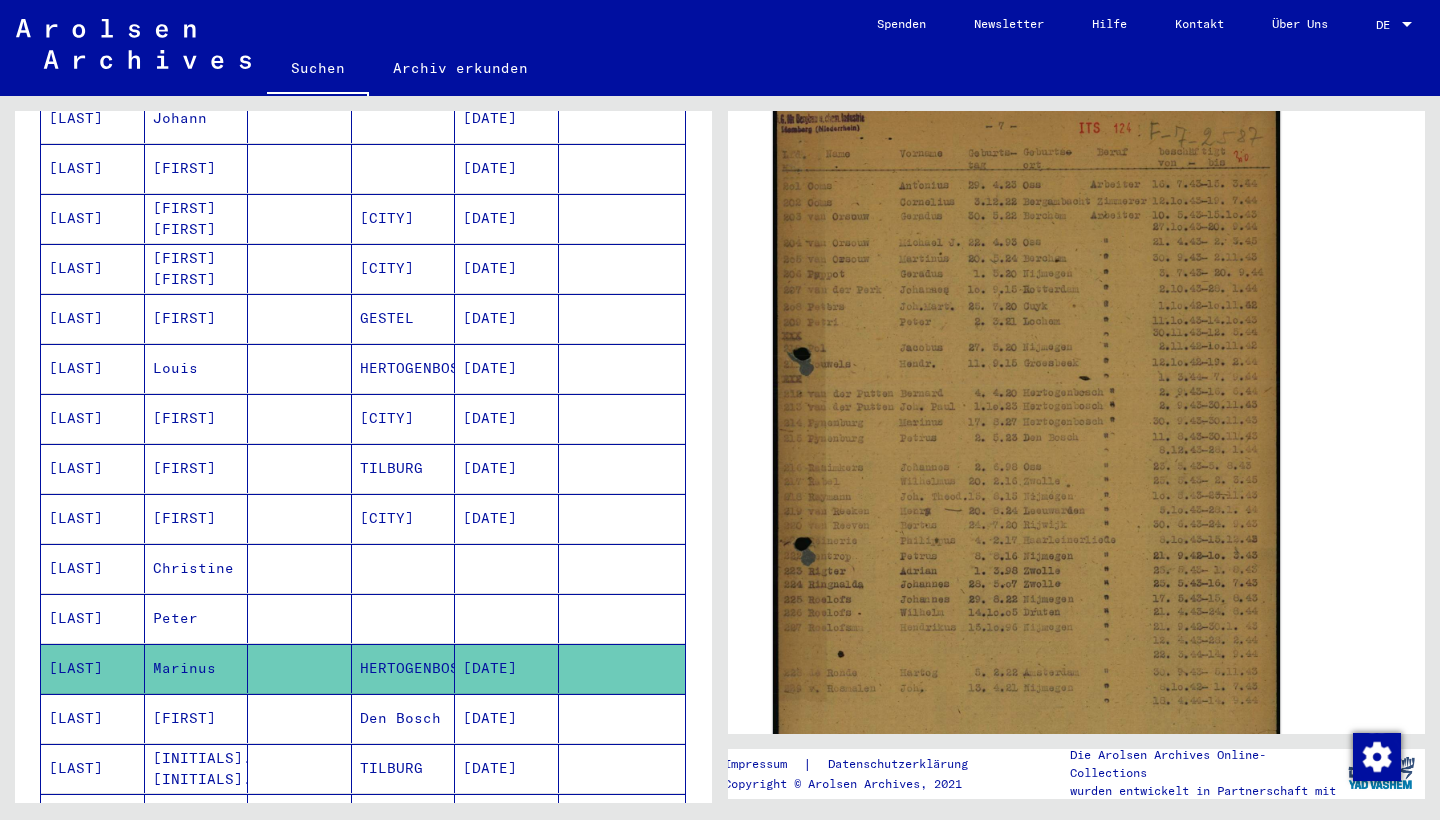 click 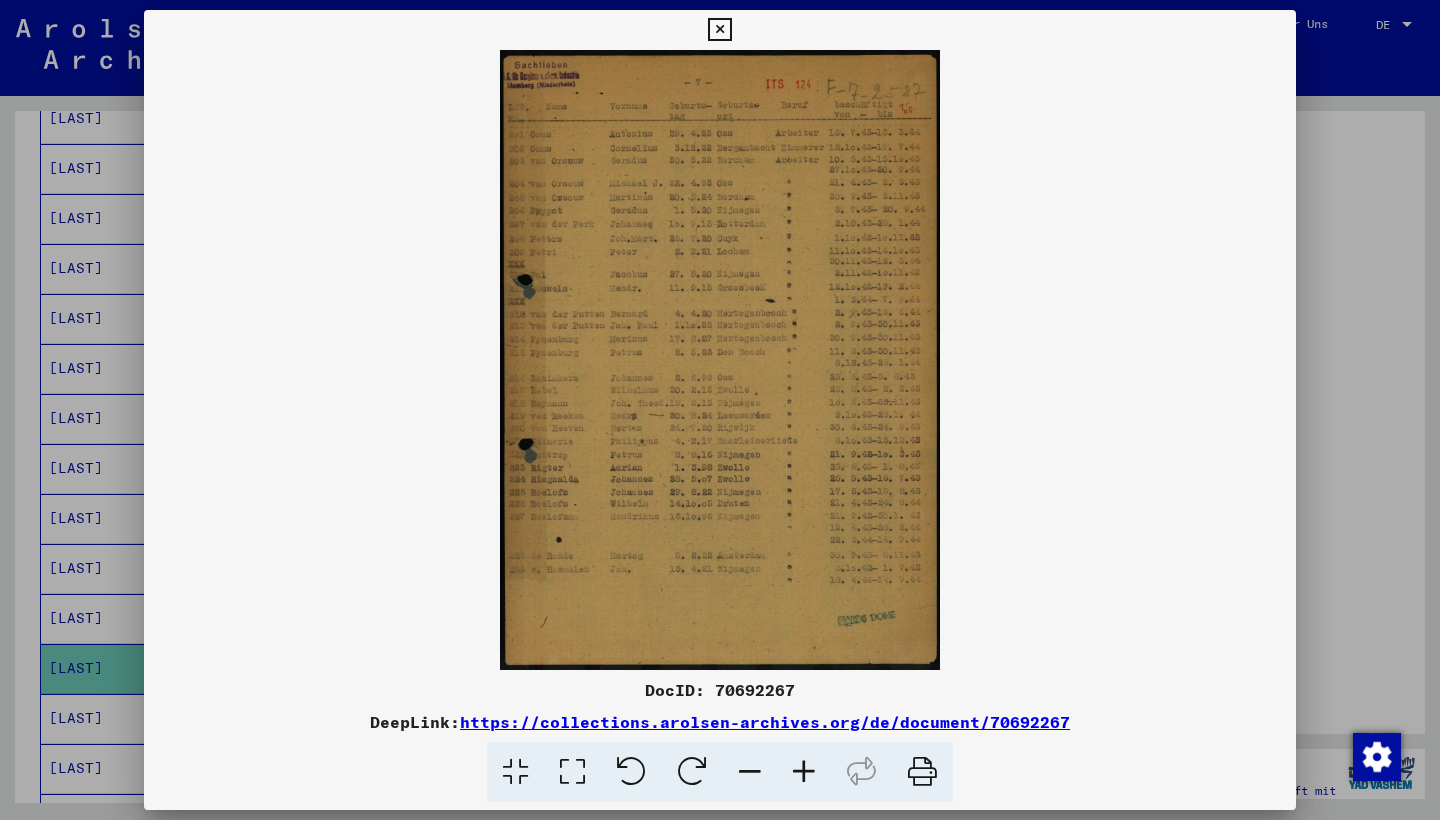 click at bounding box center [720, 360] 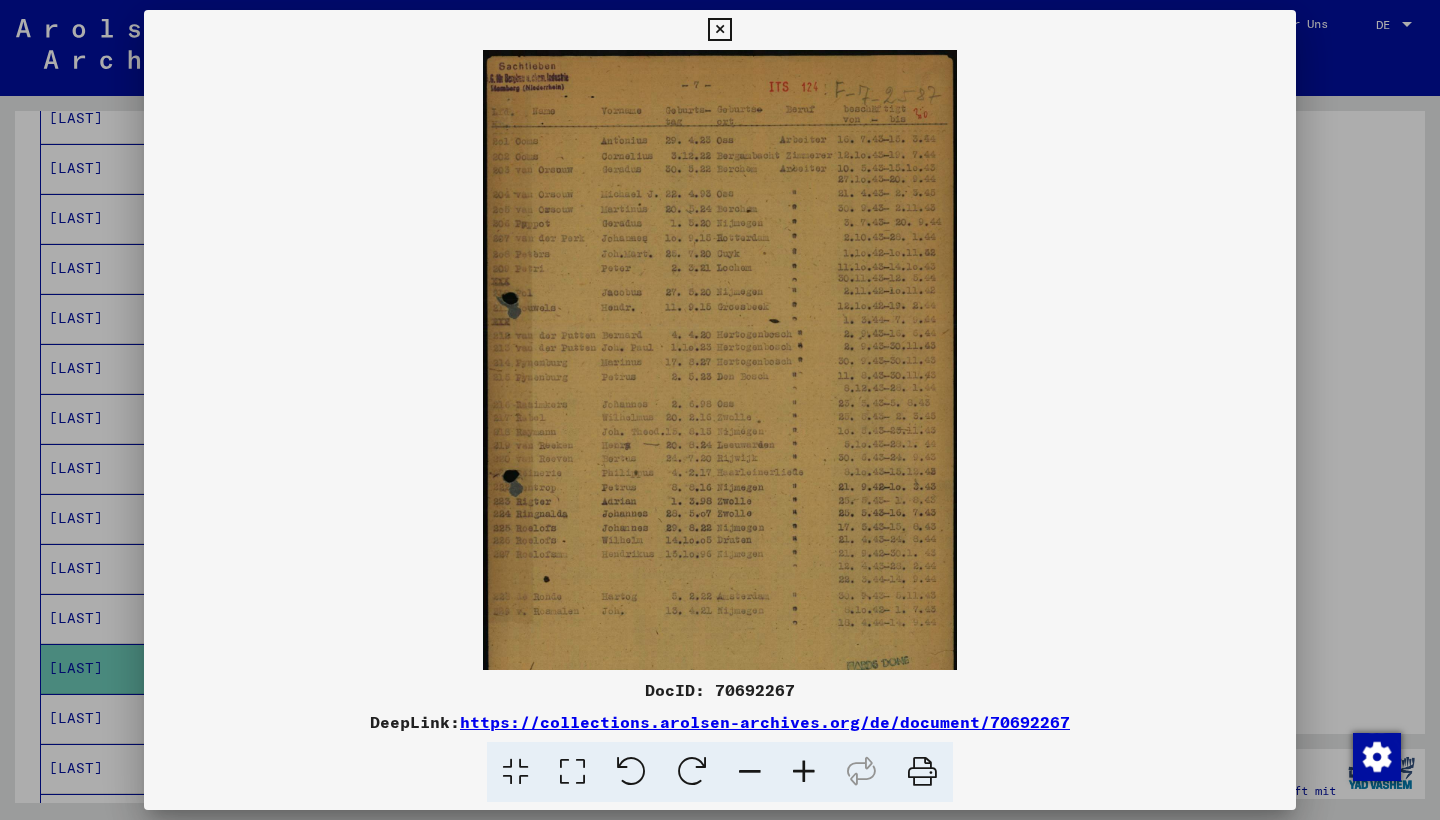 click at bounding box center [804, 772] 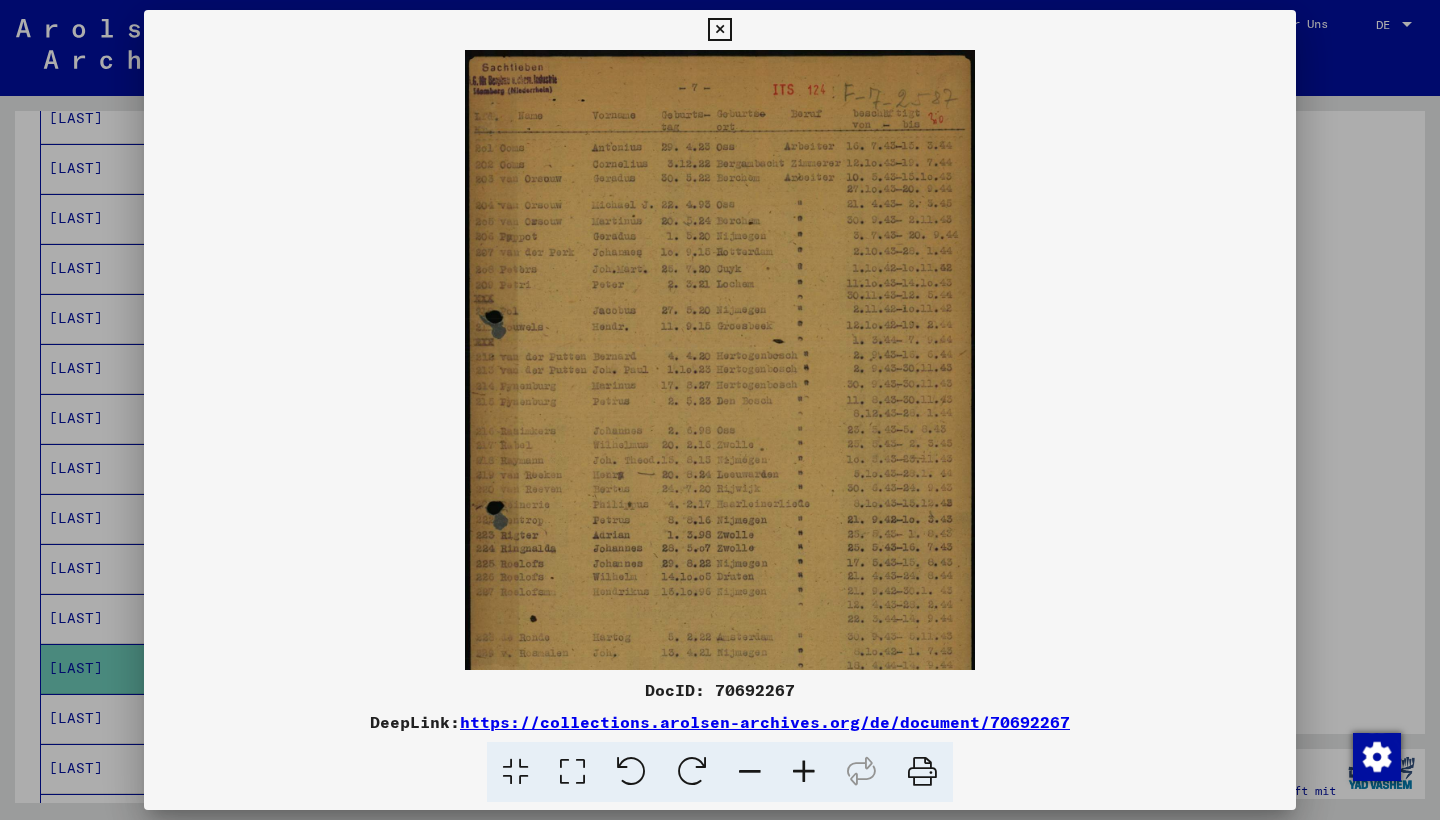 click at bounding box center (804, 772) 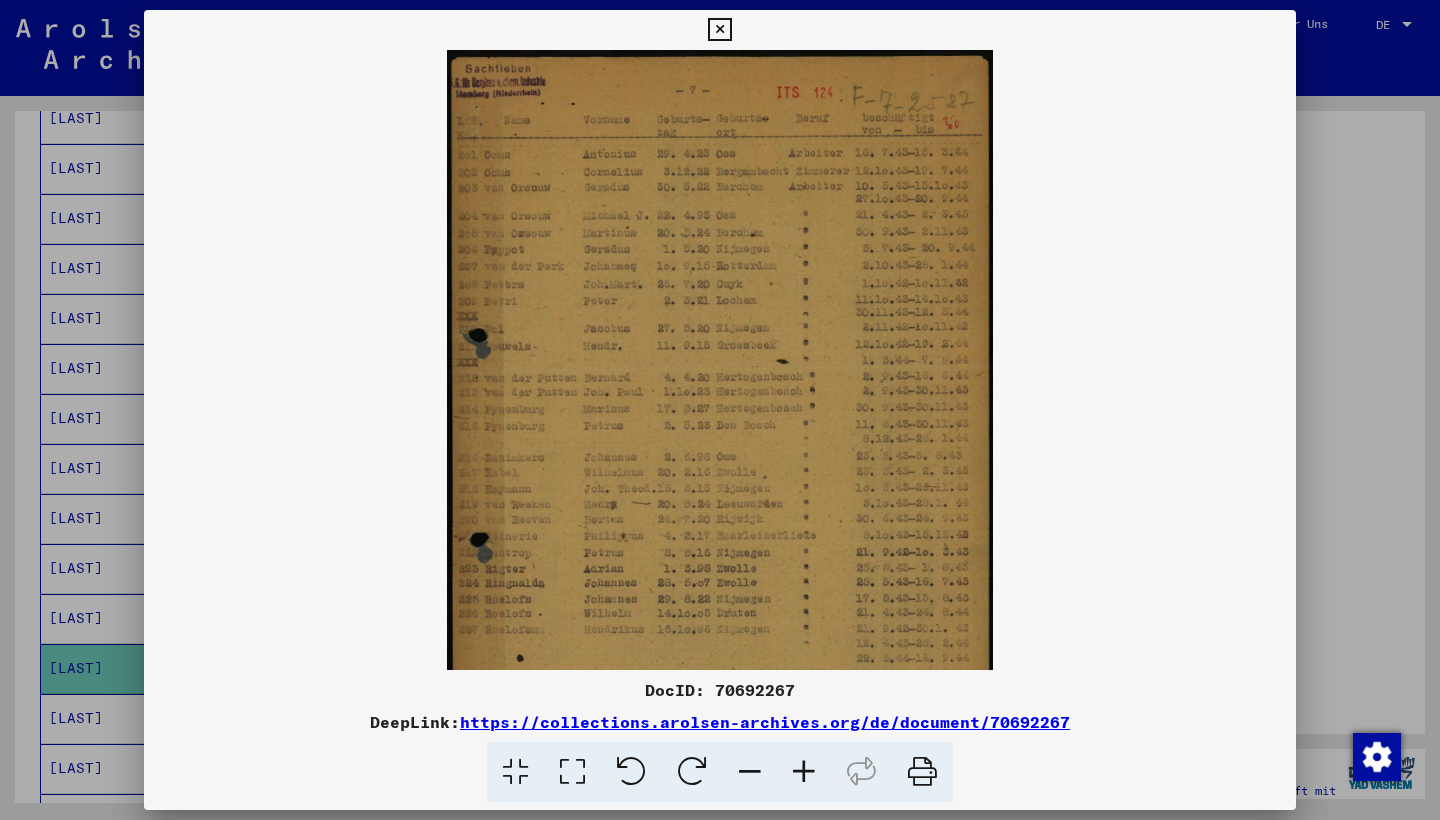 click at bounding box center (804, 772) 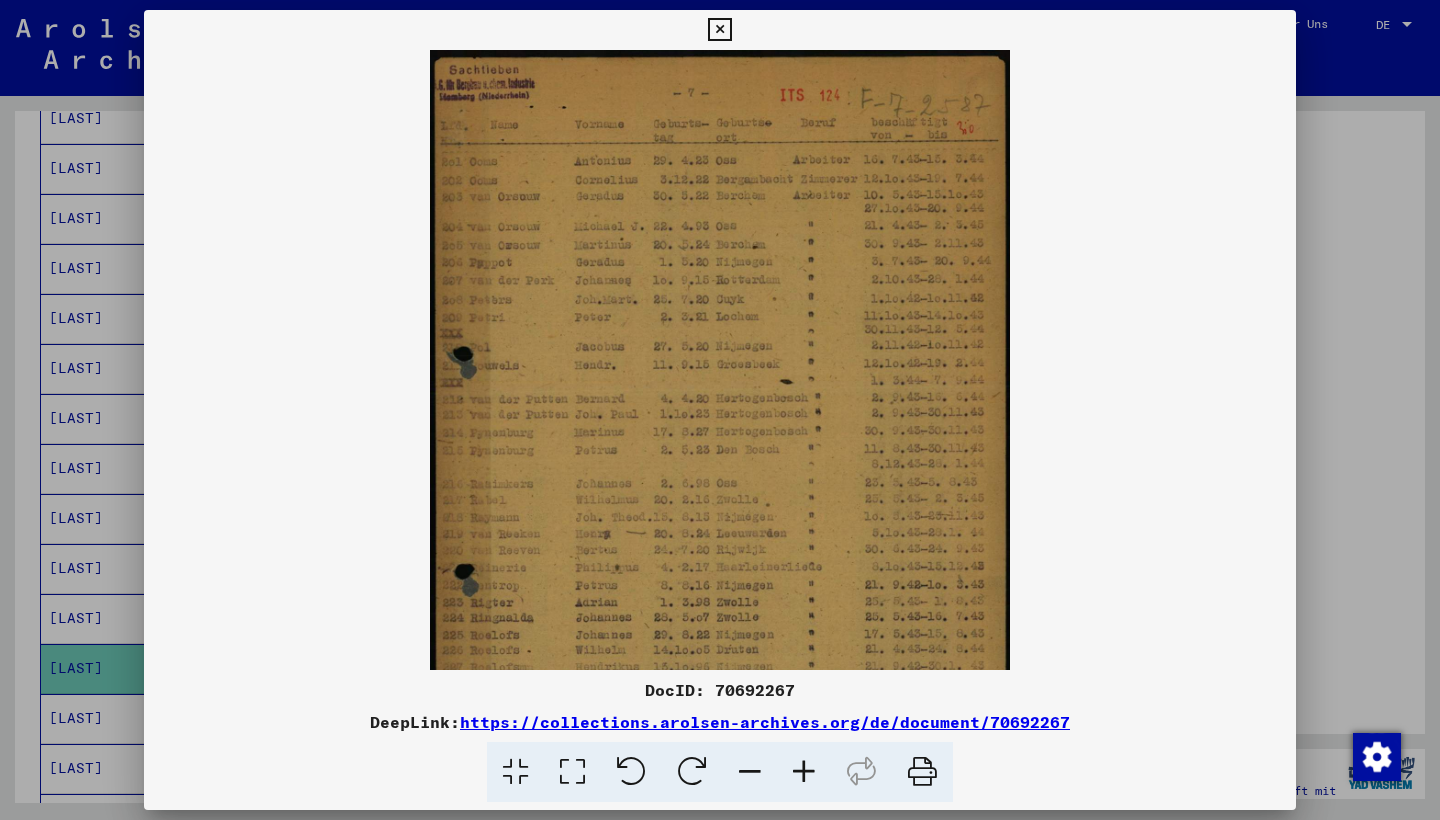 click at bounding box center (804, 772) 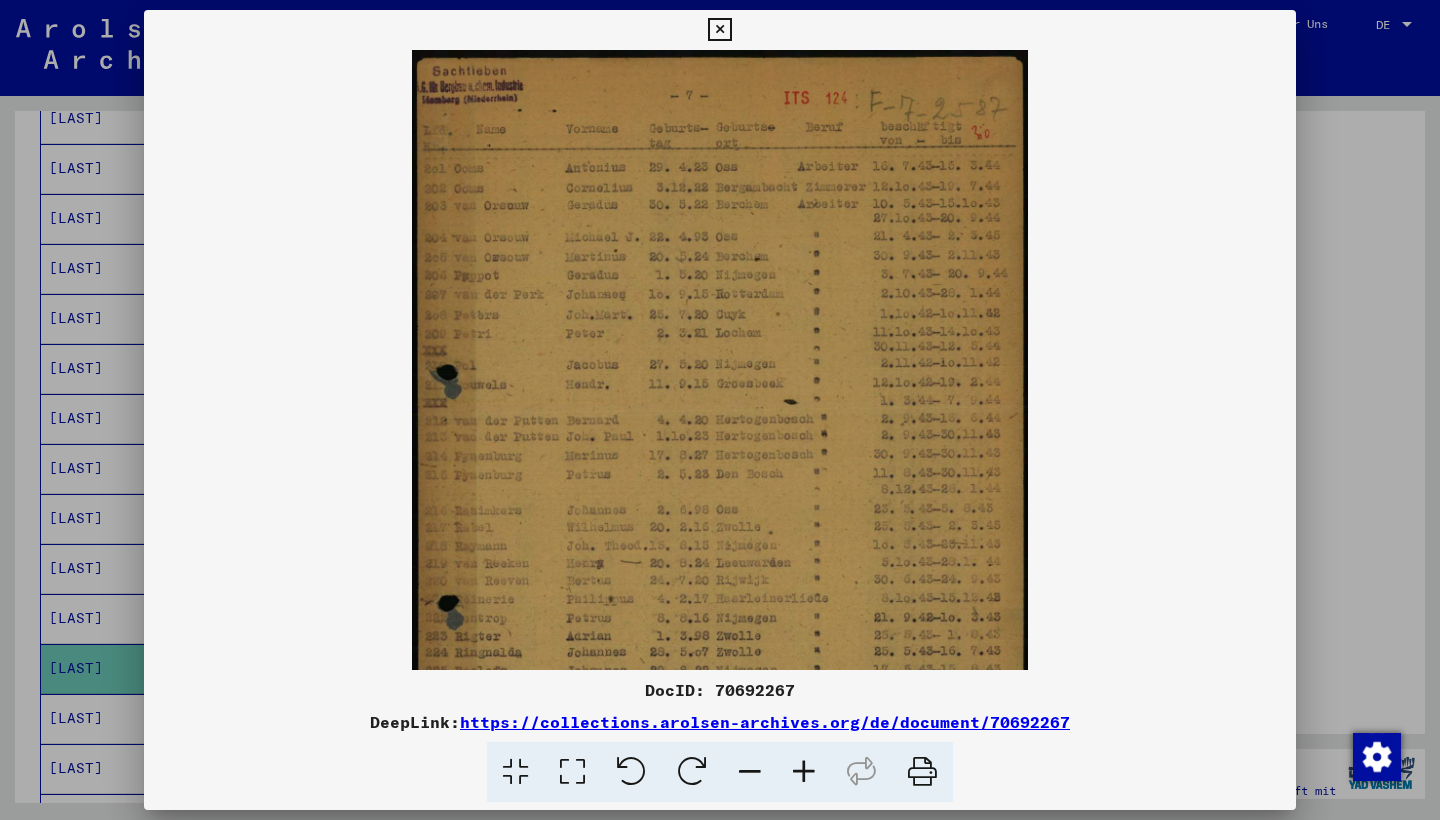 click at bounding box center [804, 772] 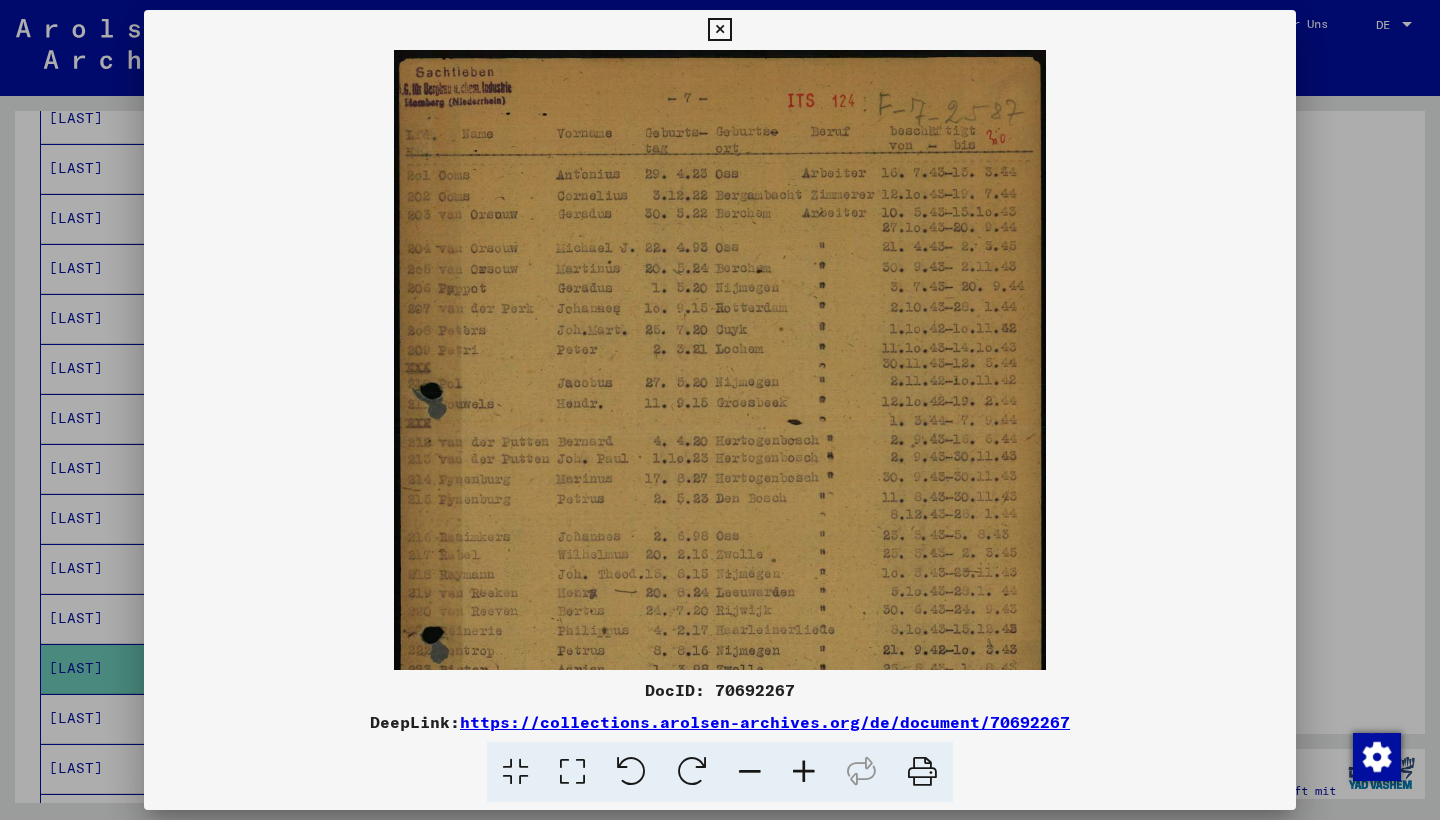 click at bounding box center (804, 772) 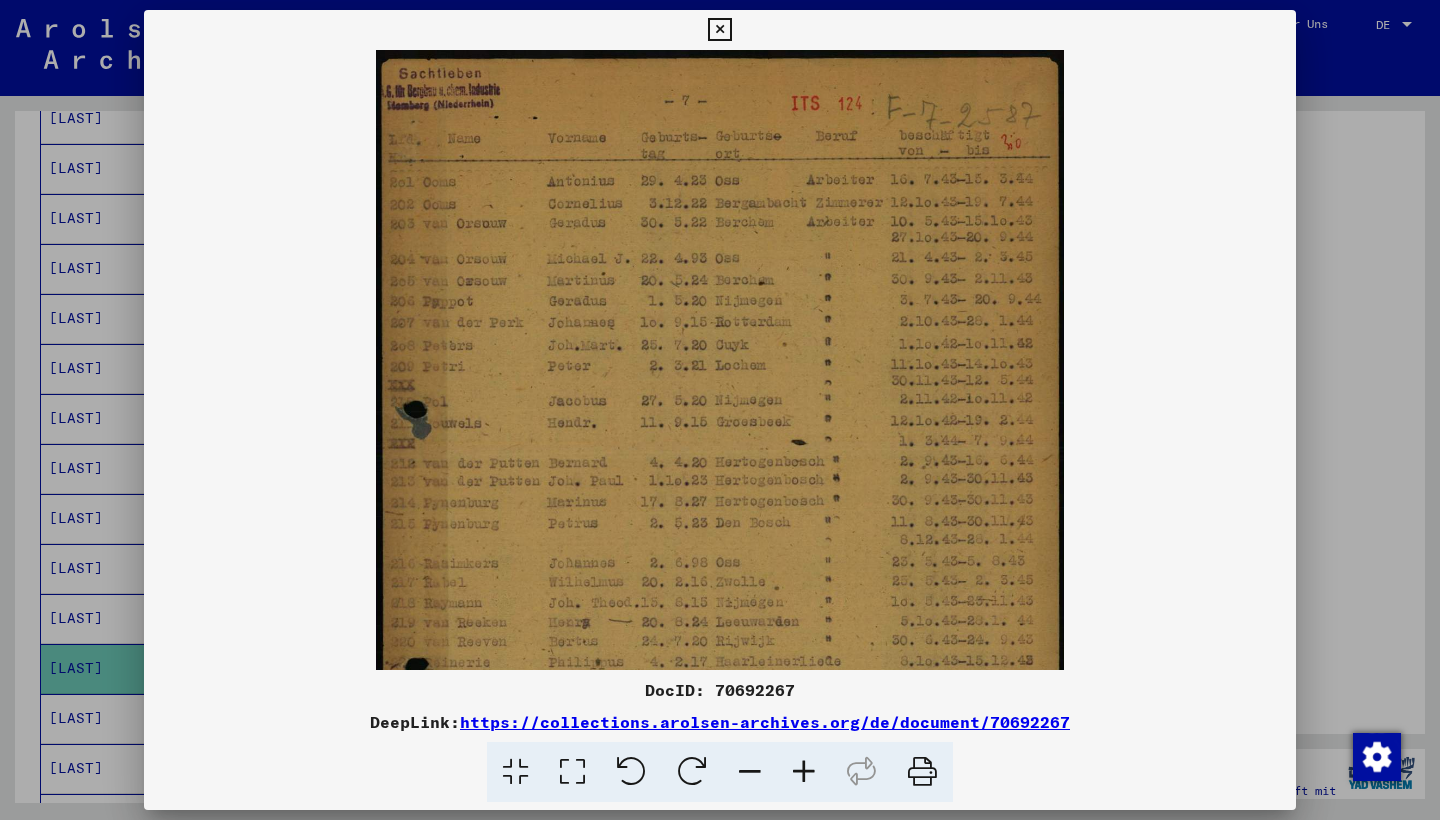 click at bounding box center [804, 772] 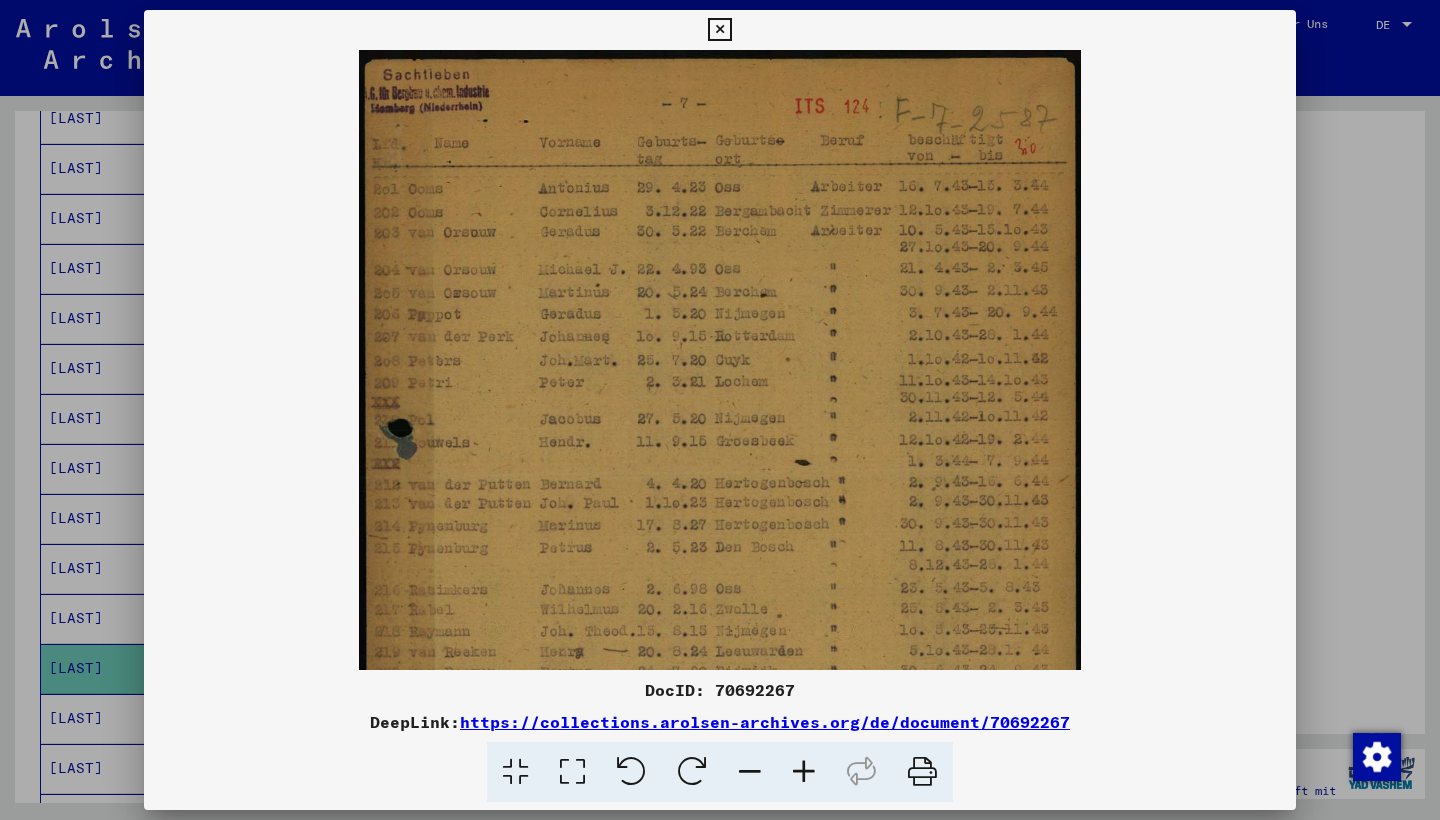 click at bounding box center (804, 772) 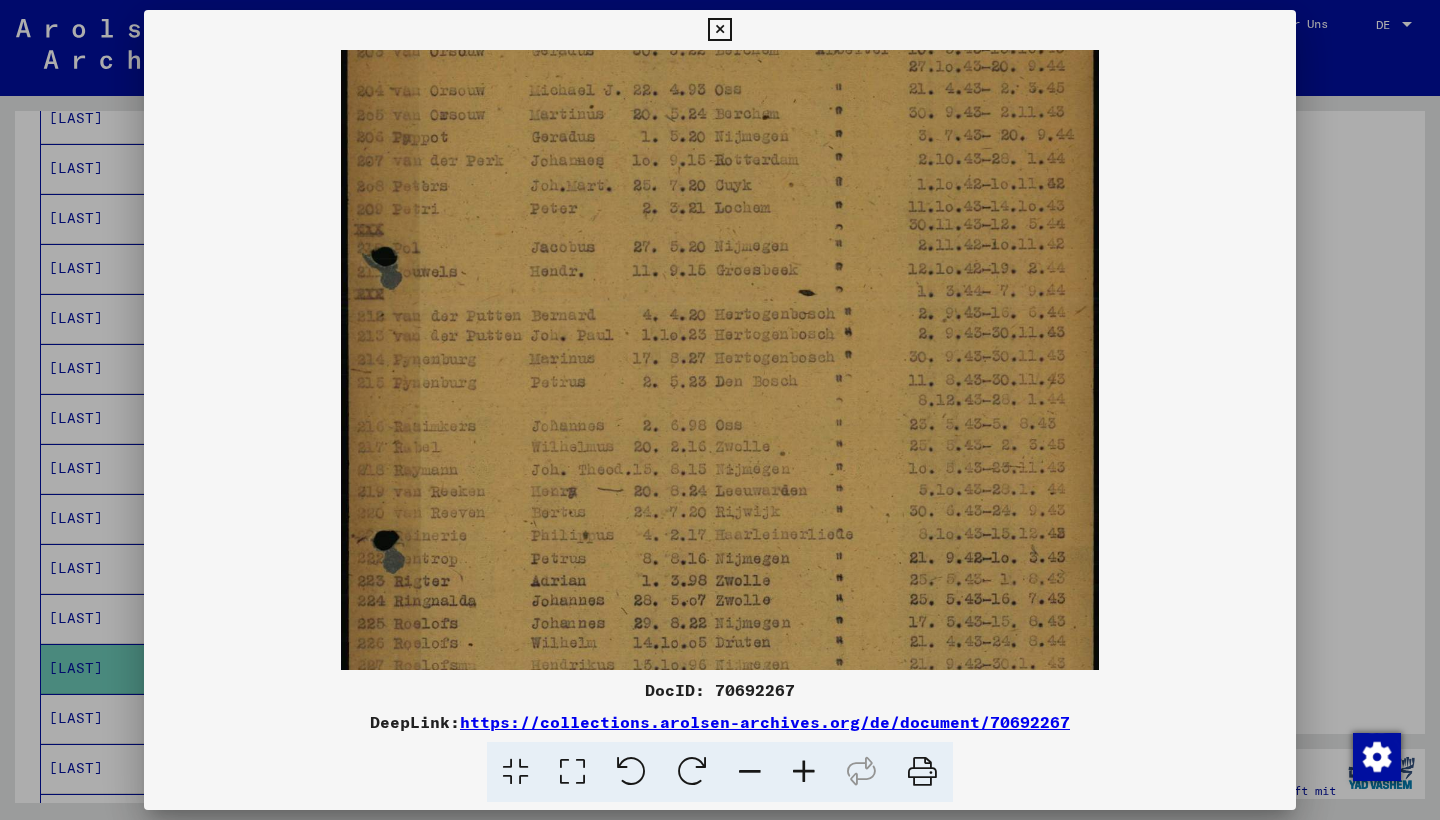scroll, scrollTop: 194, scrollLeft: 0, axis: vertical 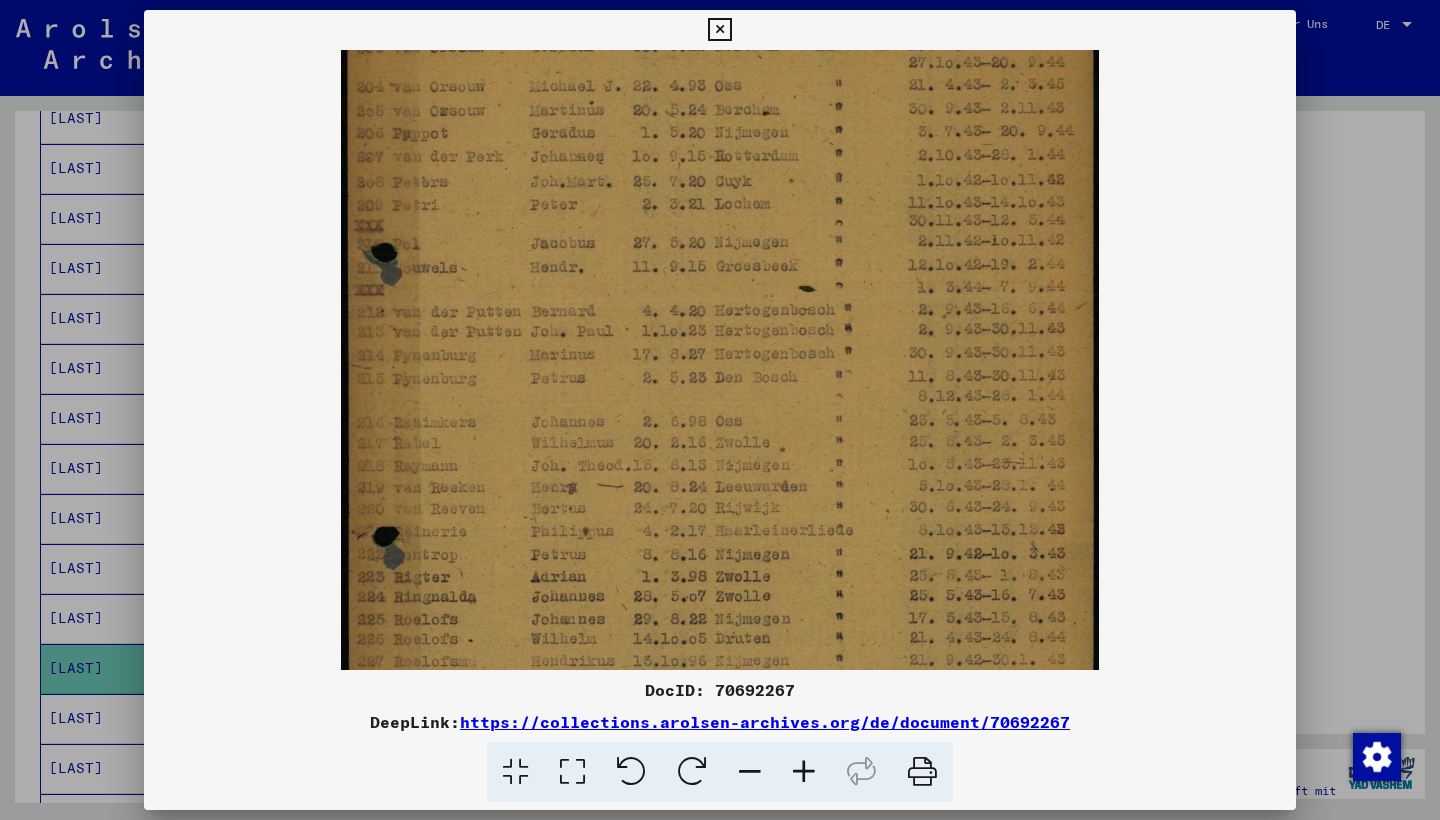 drag, startPoint x: 634, startPoint y: 494, endPoint x: 630, endPoint y: 300, distance: 194.04123 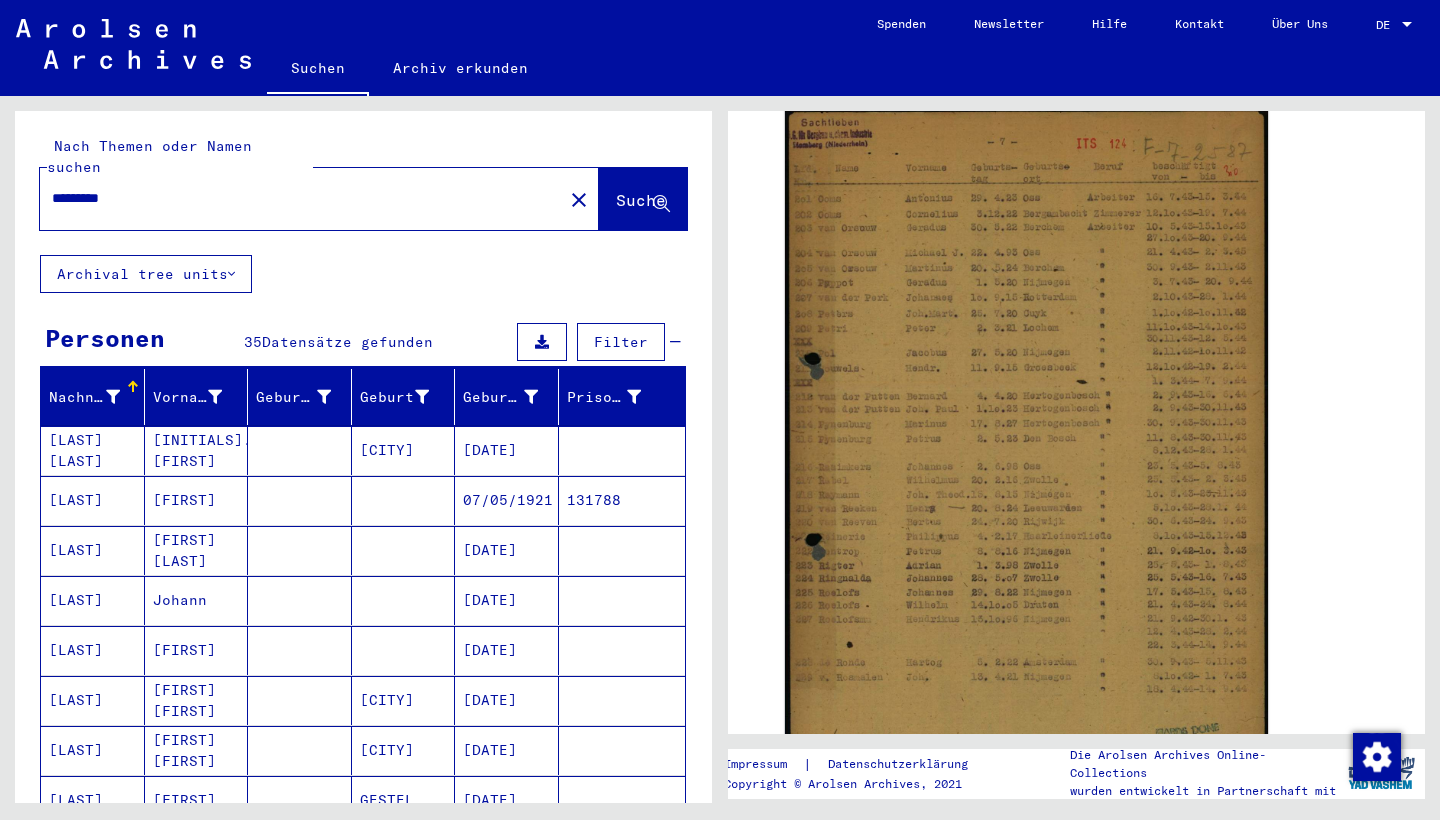 scroll, scrollTop: 0, scrollLeft: 0, axis: both 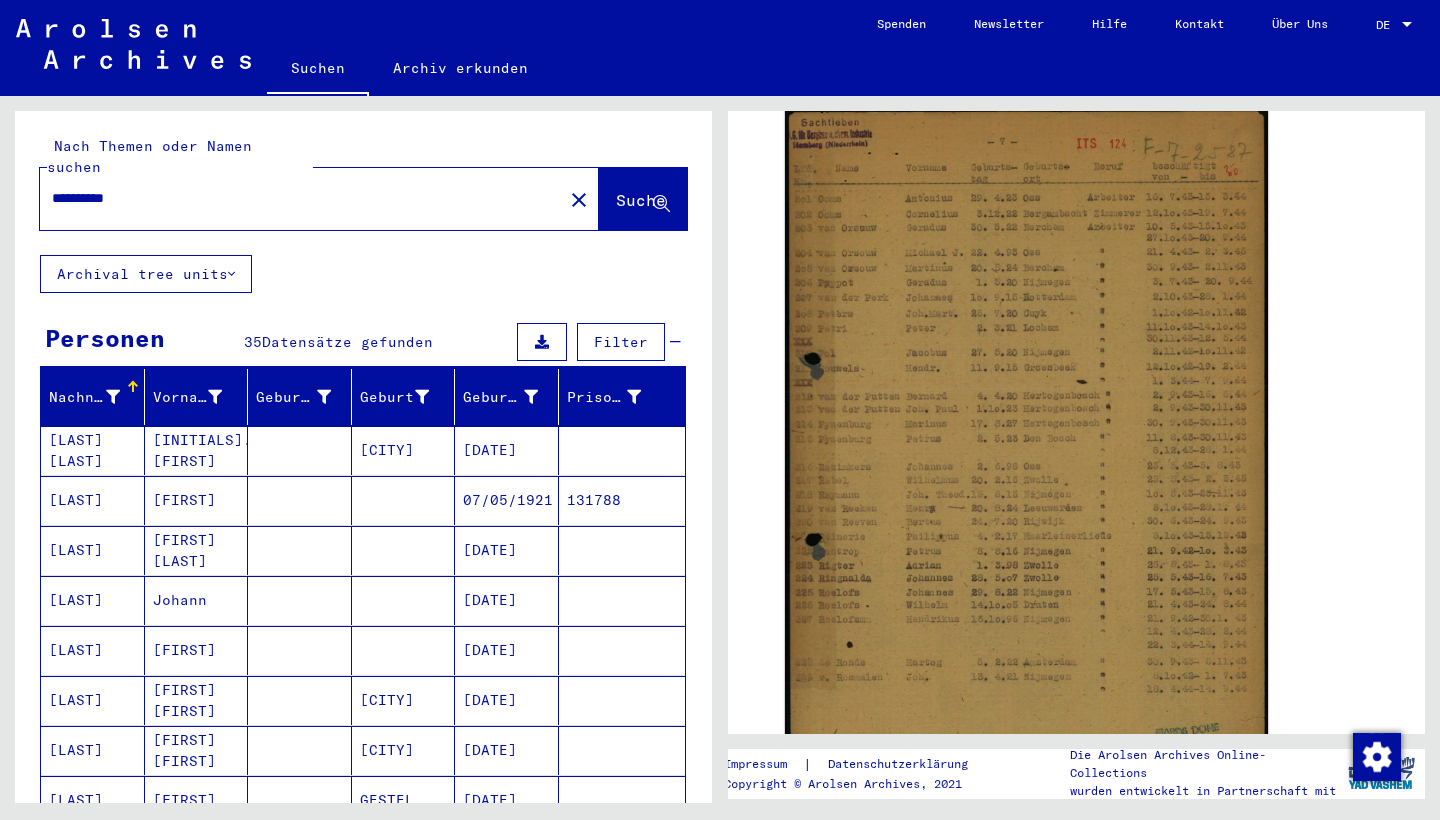 type on "**********" 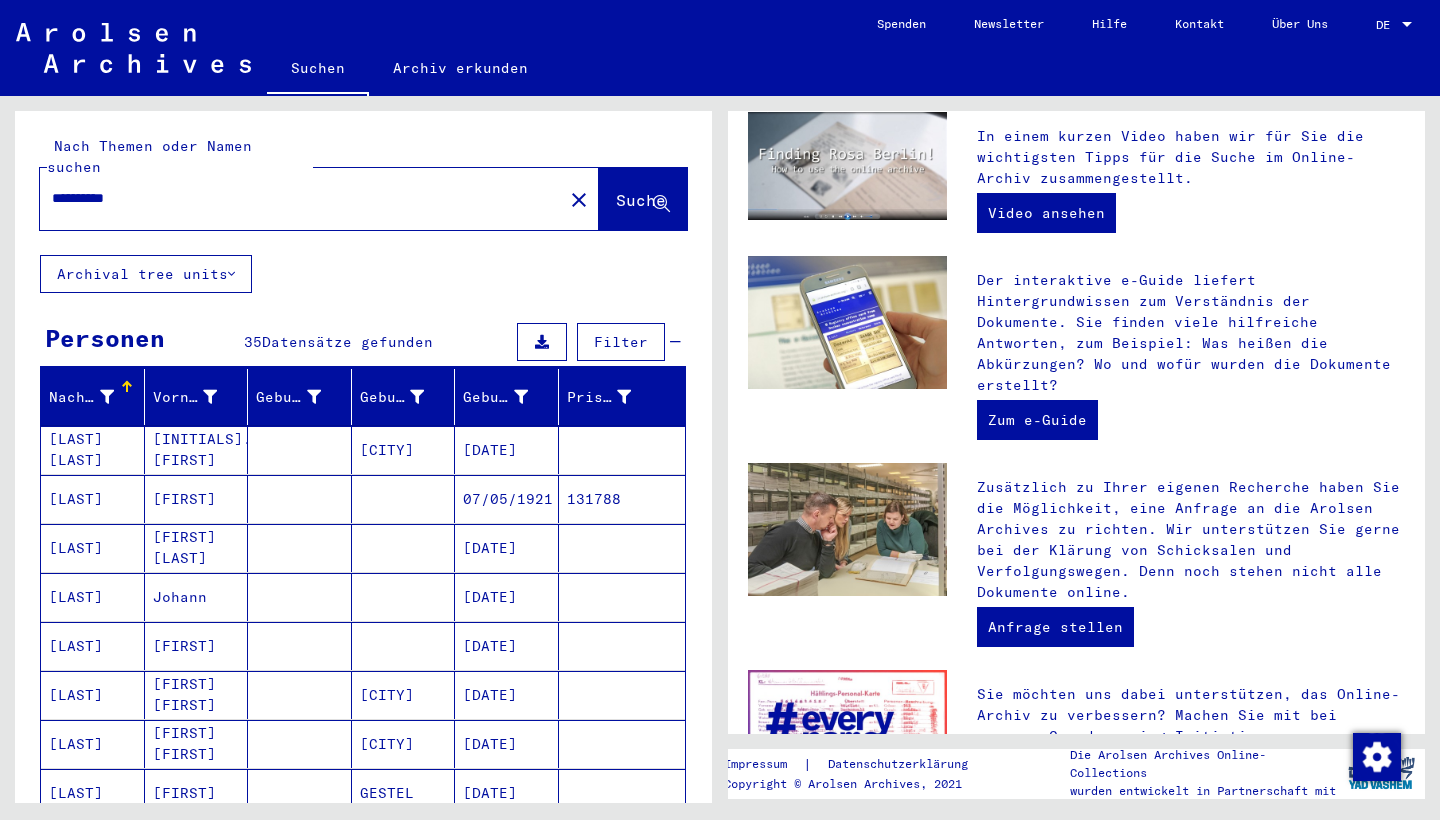 scroll, scrollTop: 0, scrollLeft: 0, axis: both 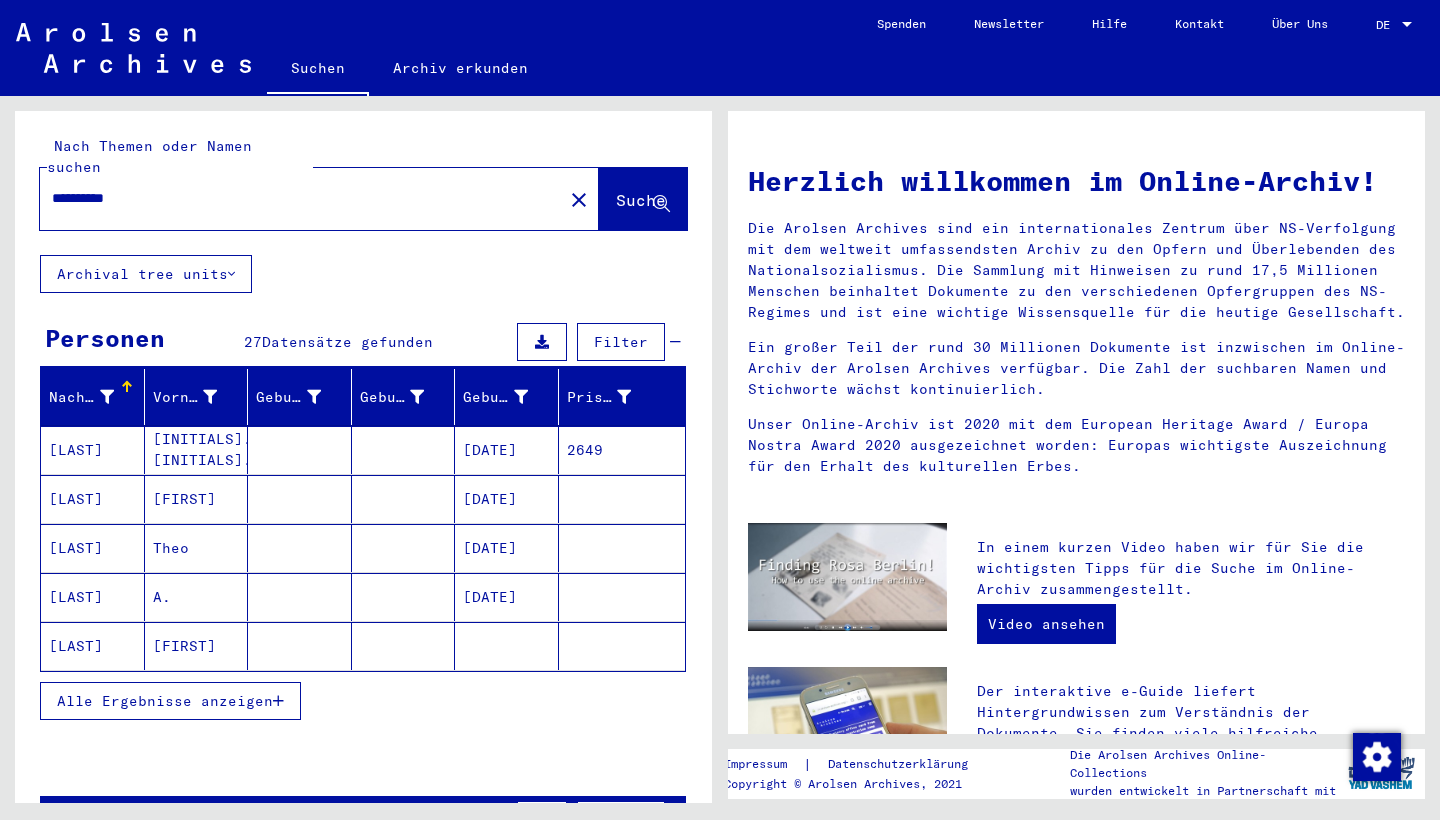 click on "Alle Ergebnisse anzeigen" at bounding box center (170, 701) 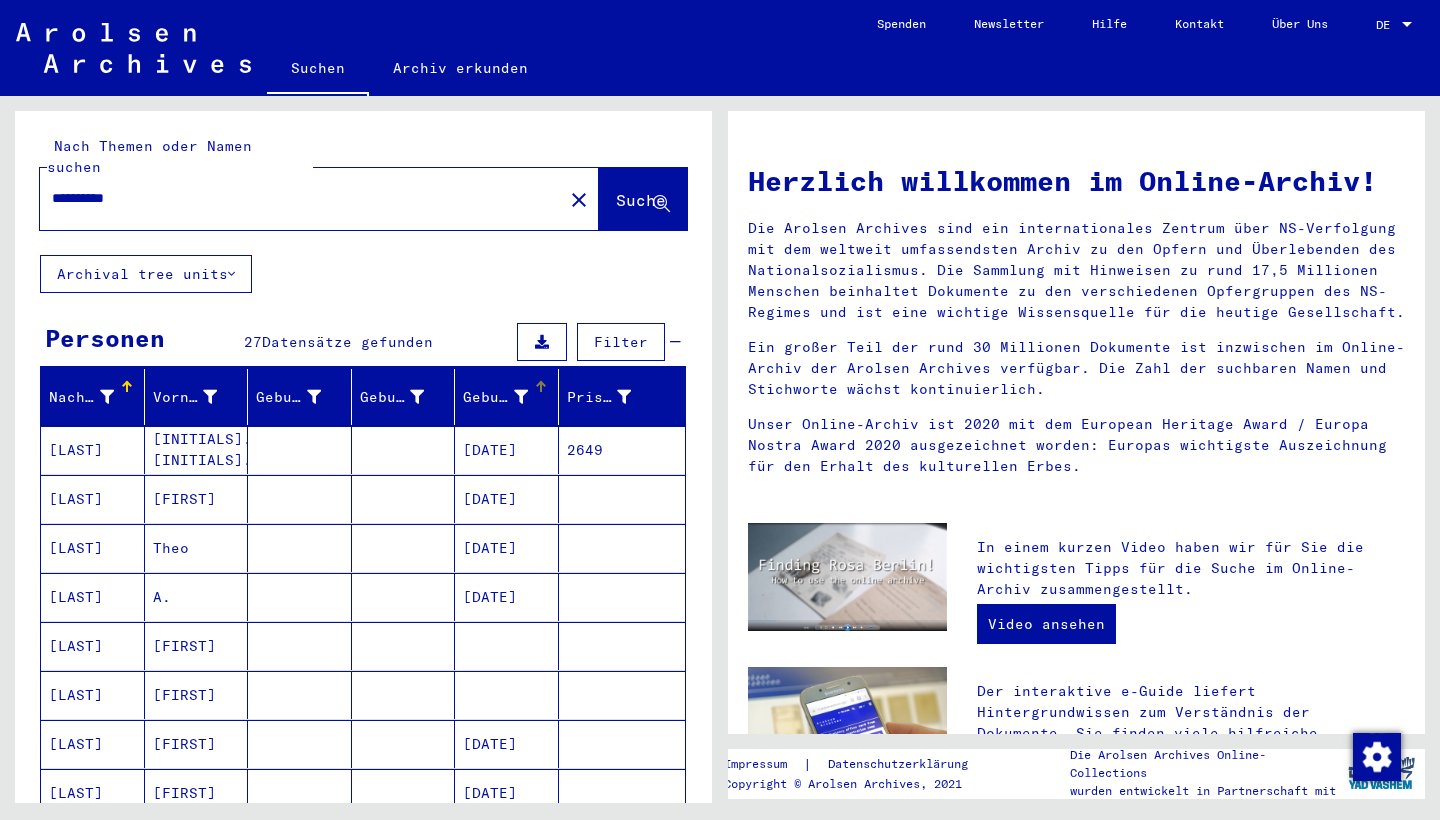 click on "Geburtsdatum" at bounding box center (495, 397) 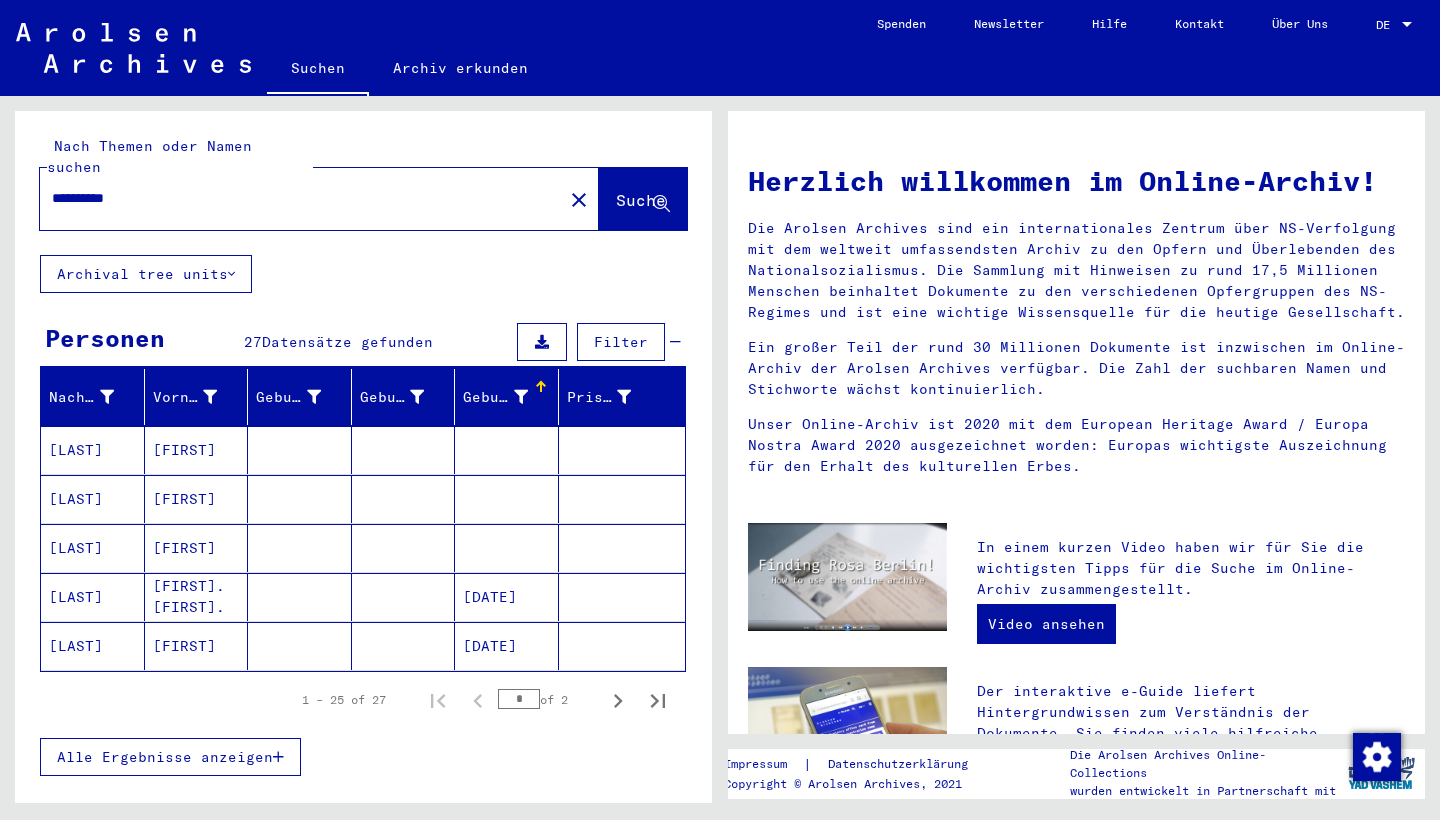 click on "Alle Ergebnisse anzeigen" at bounding box center (170, 757) 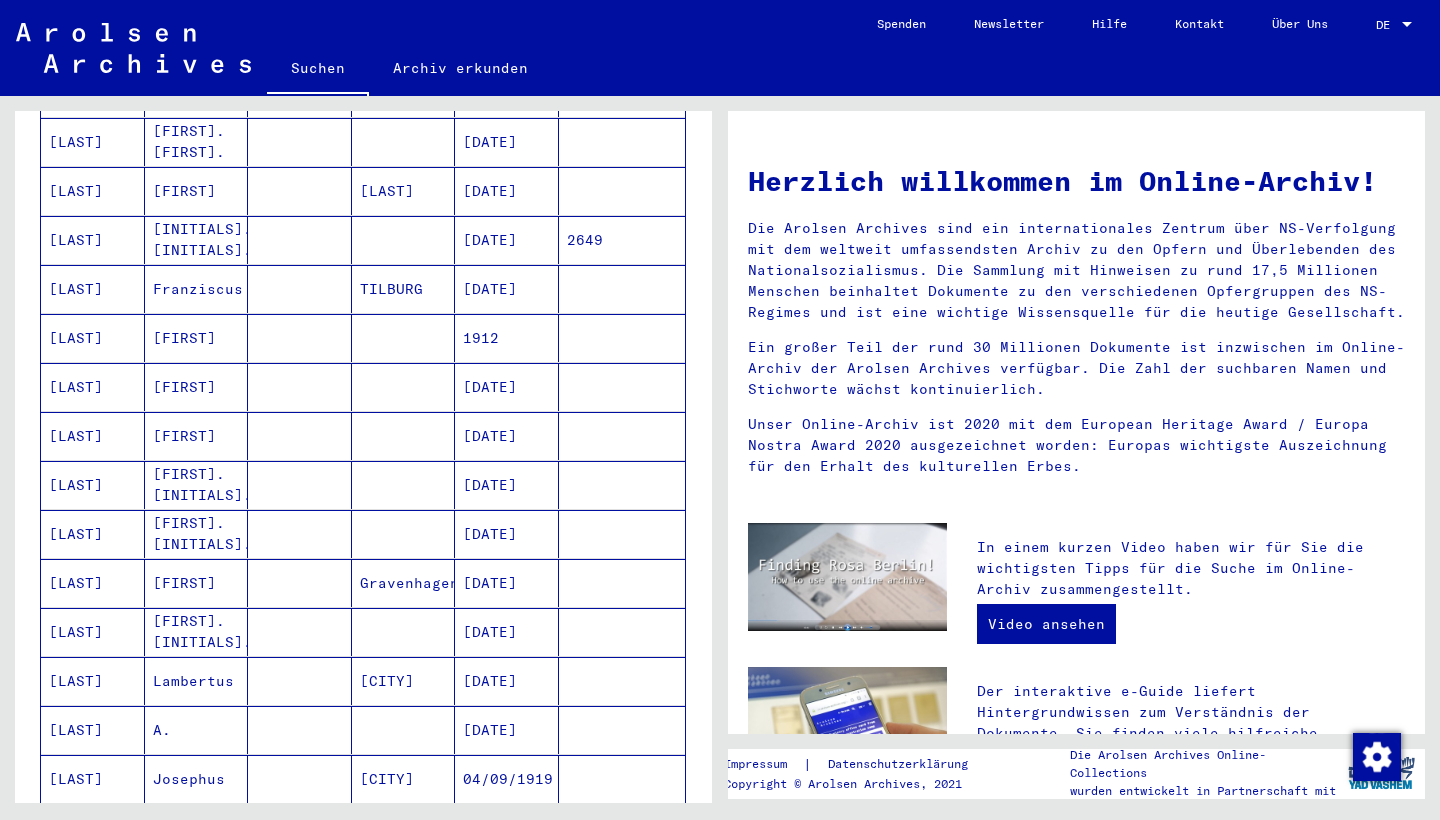 scroll, scrollTop: 567, scrollLeft: 0, axis: vertical 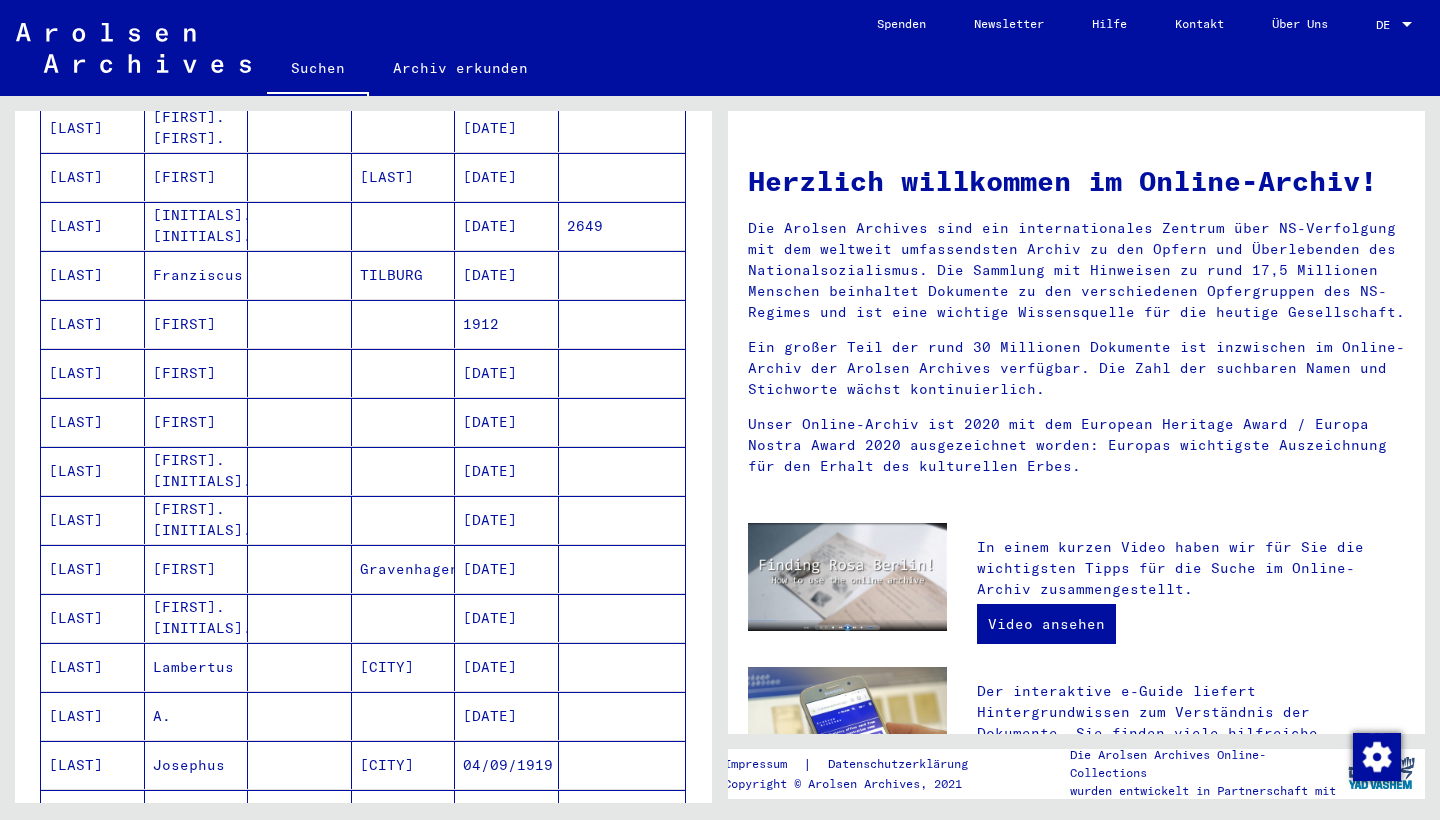 click at bounding box center (300, 373) 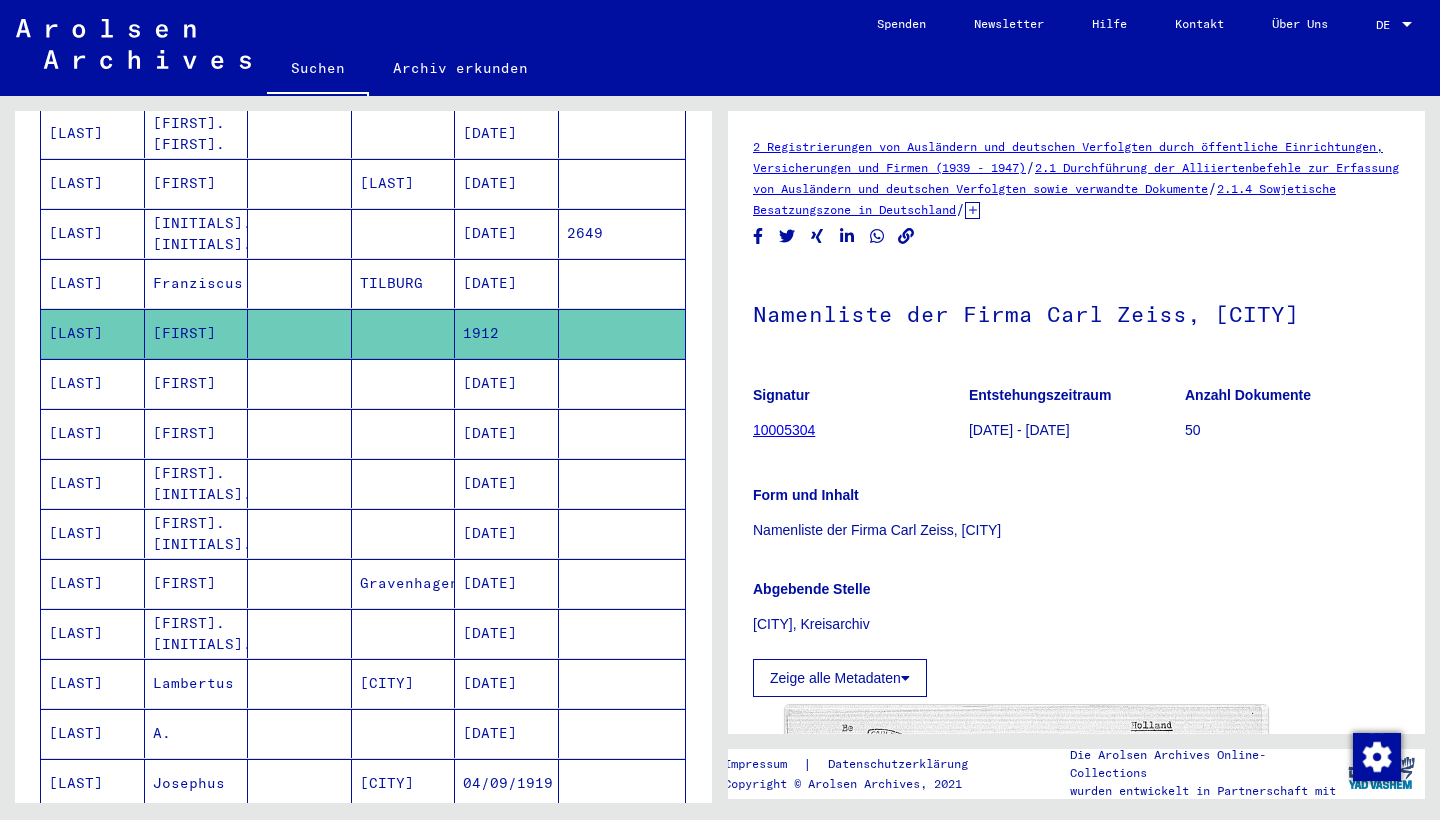 scroll, scrollTop: 0, scrollLeft: 0, axis: both 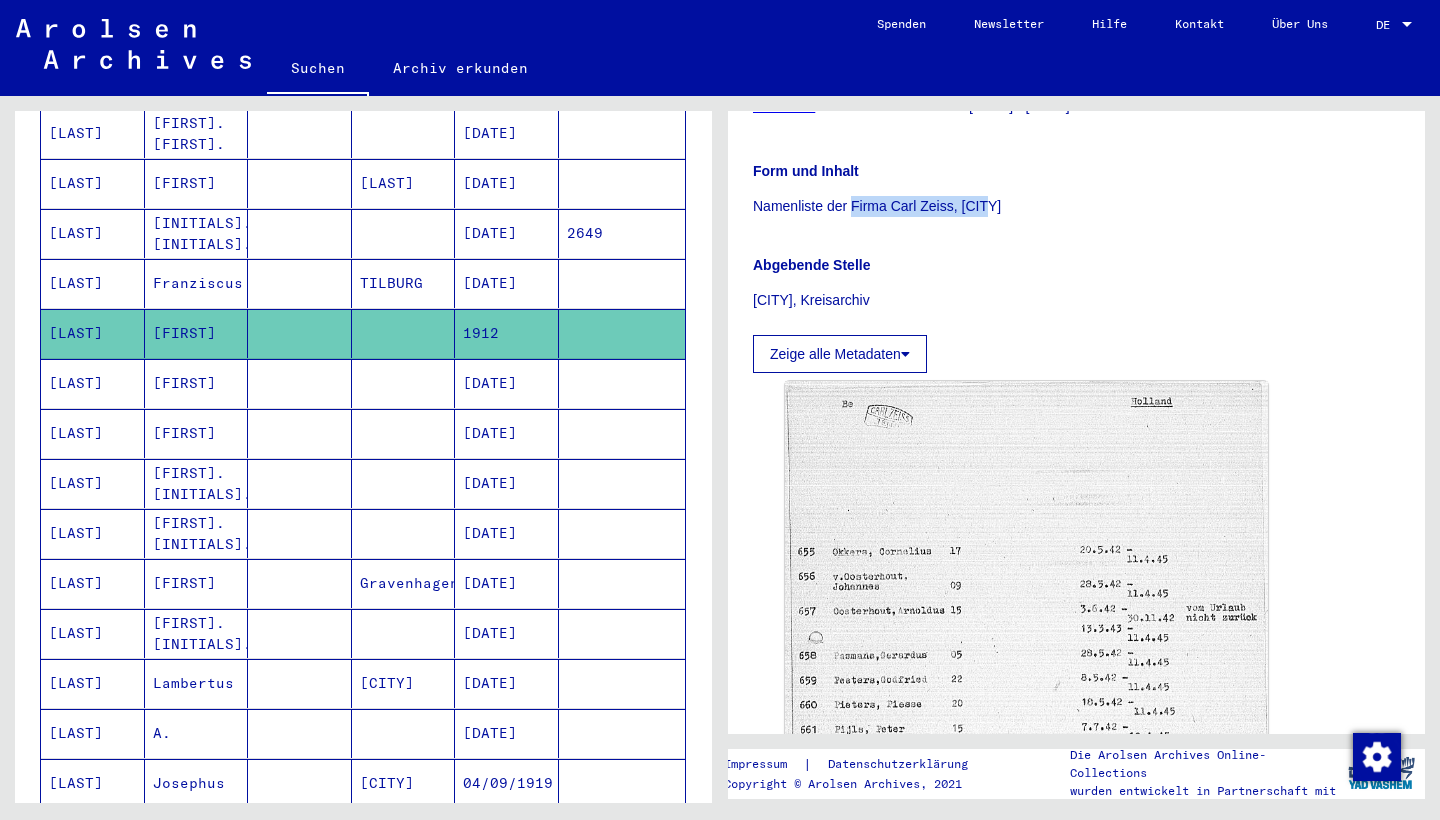 drag, startPoint x: 852, startPoint y: 207, endPoint x: 995, endPoint y: 209, distance: 143.01399 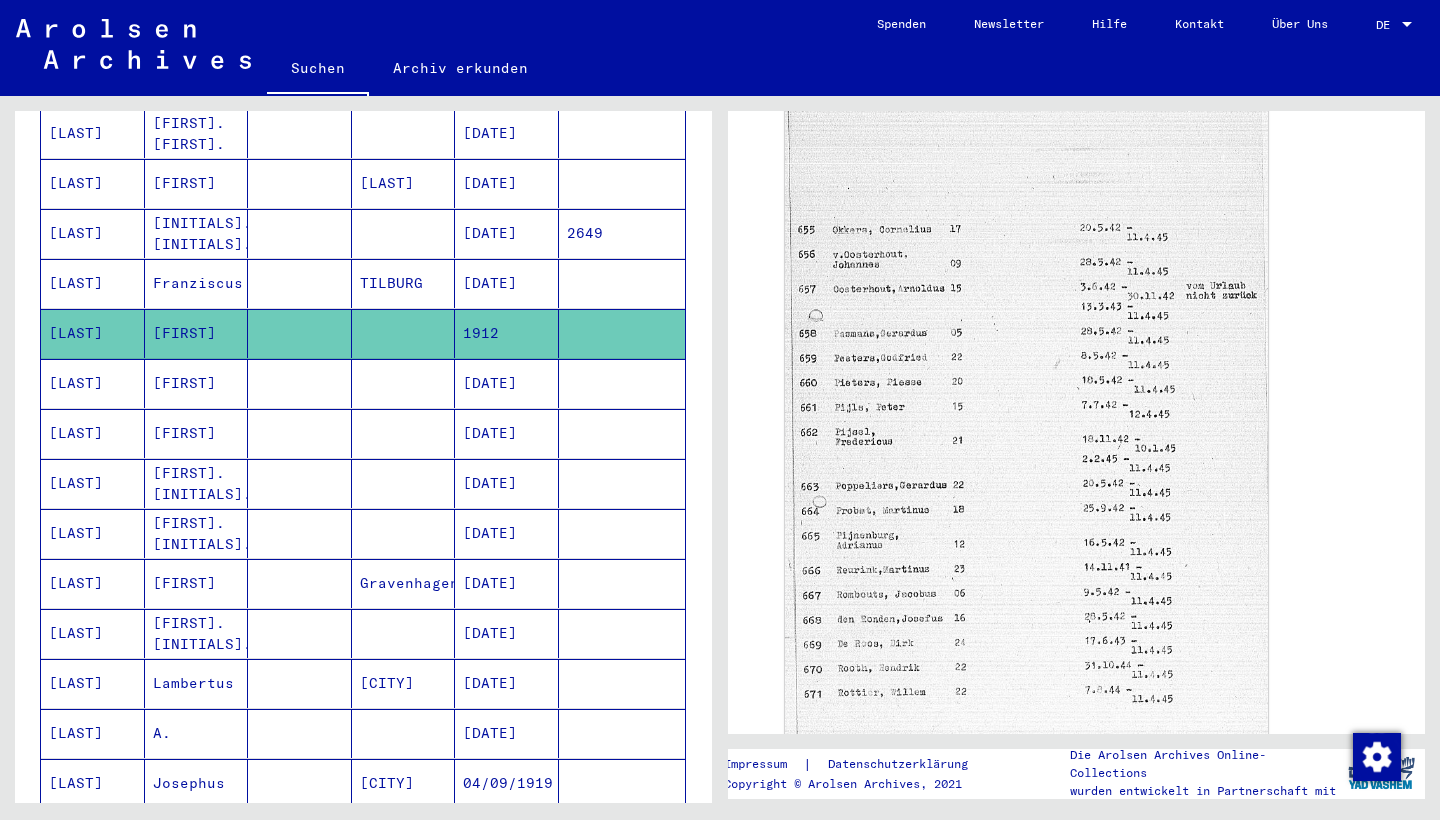 scroll, scrollTop: 659, scrollLeft: 0, axis: vertical 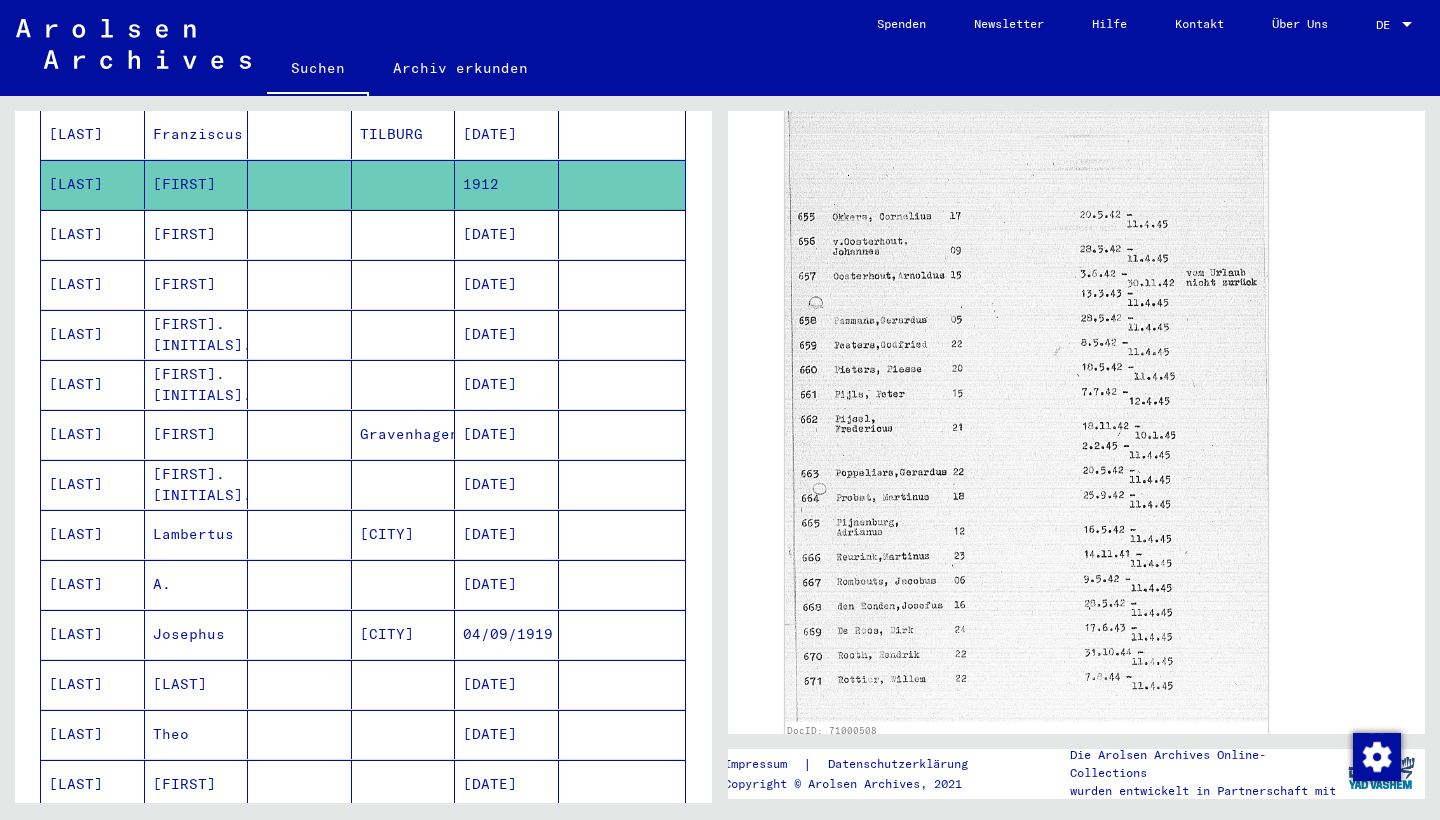 click at bounding box center [300, 634] 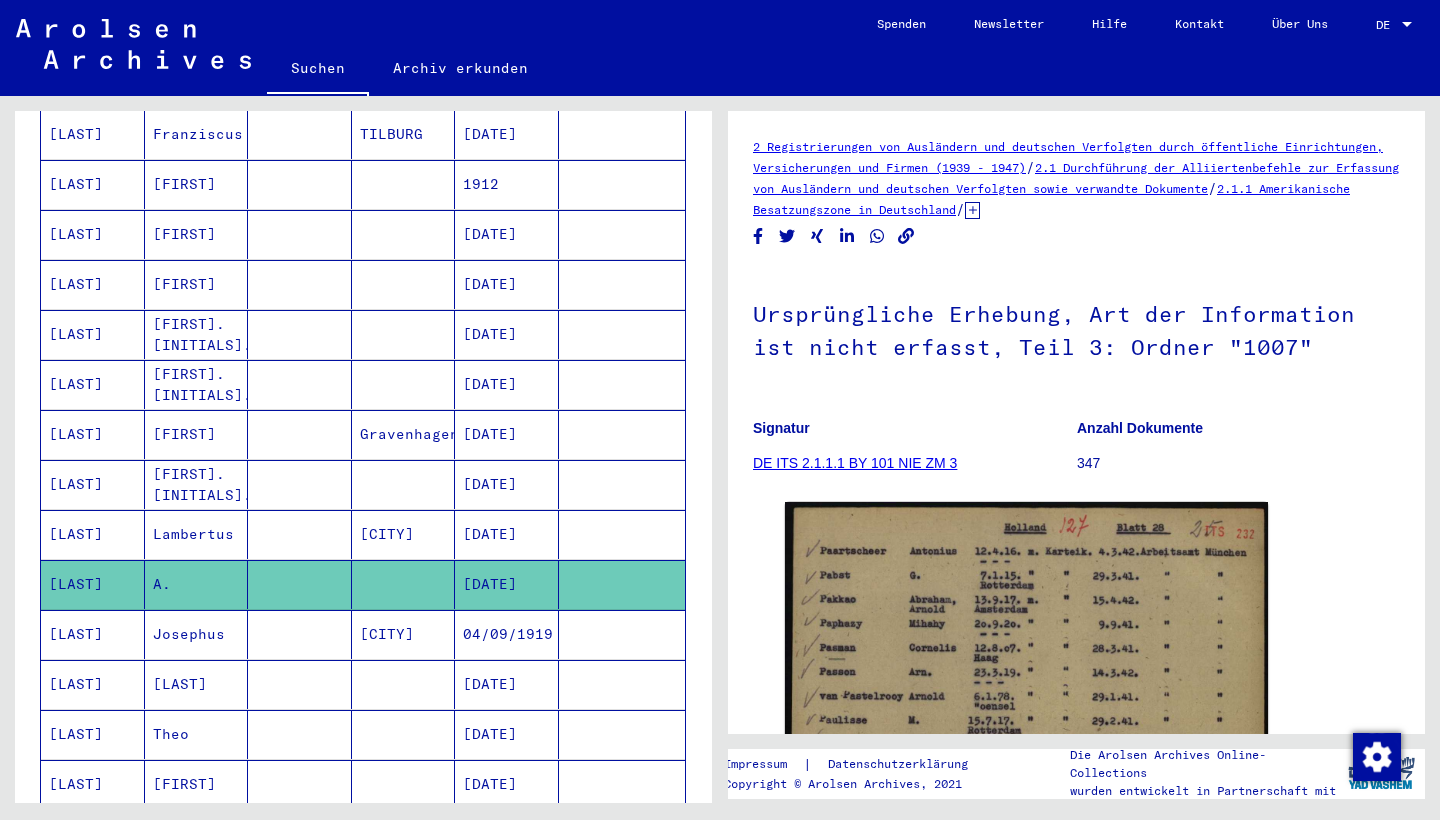 scroll, scrollTop: 0, scrollLeft: 0, axis: both 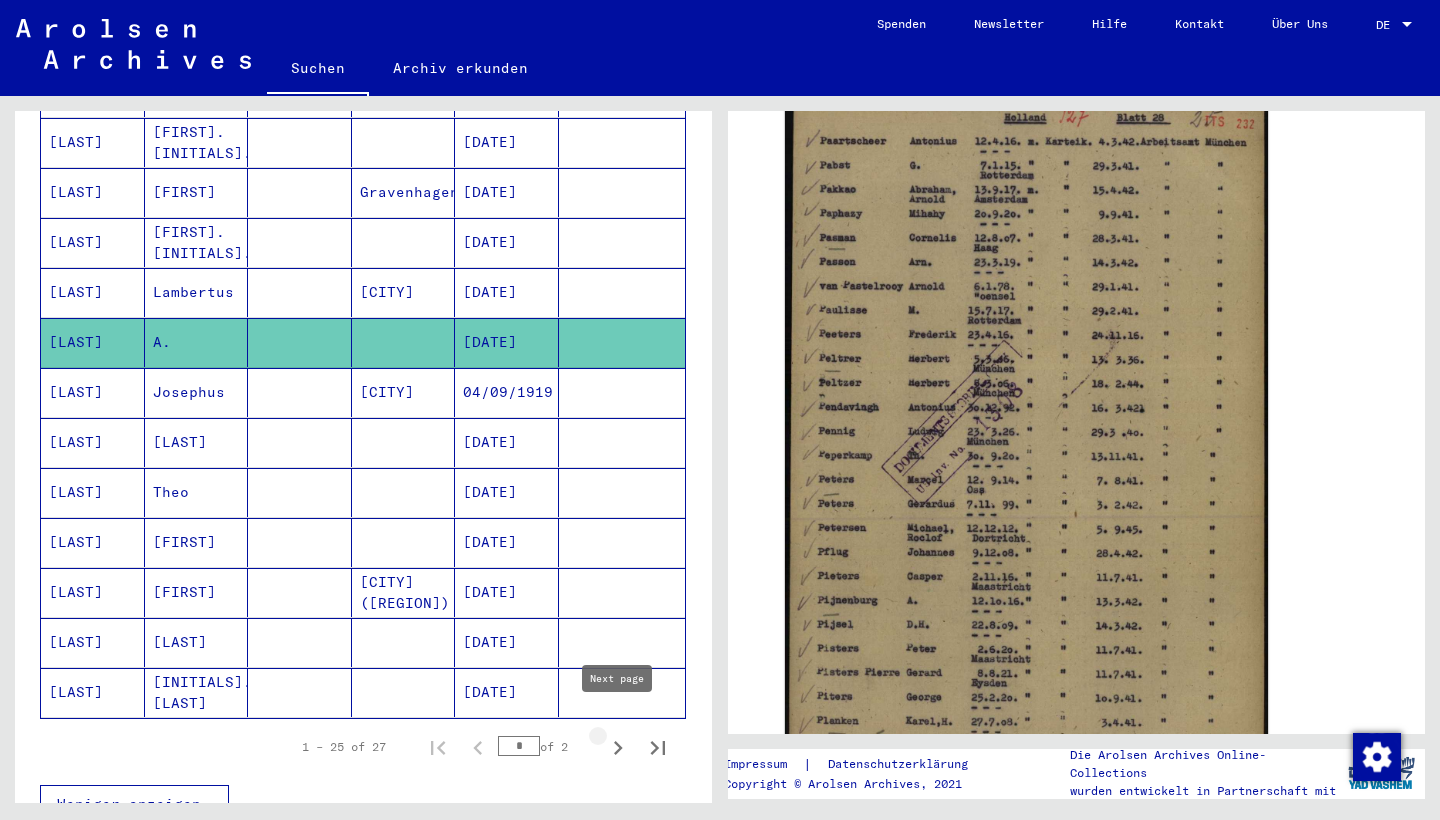 click 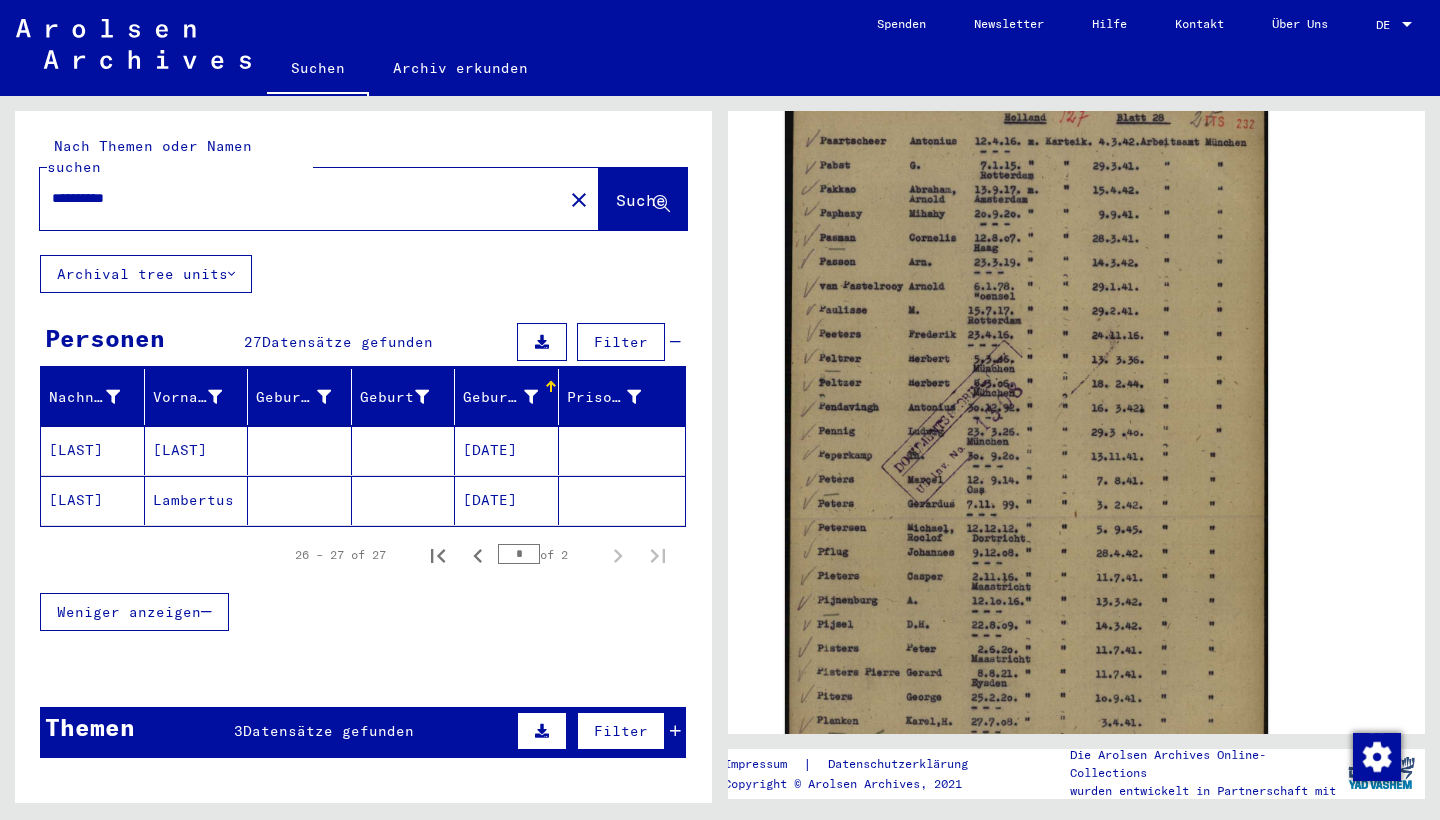 scroll, scrollTop: 0, scrollLeft: 0, axis: both 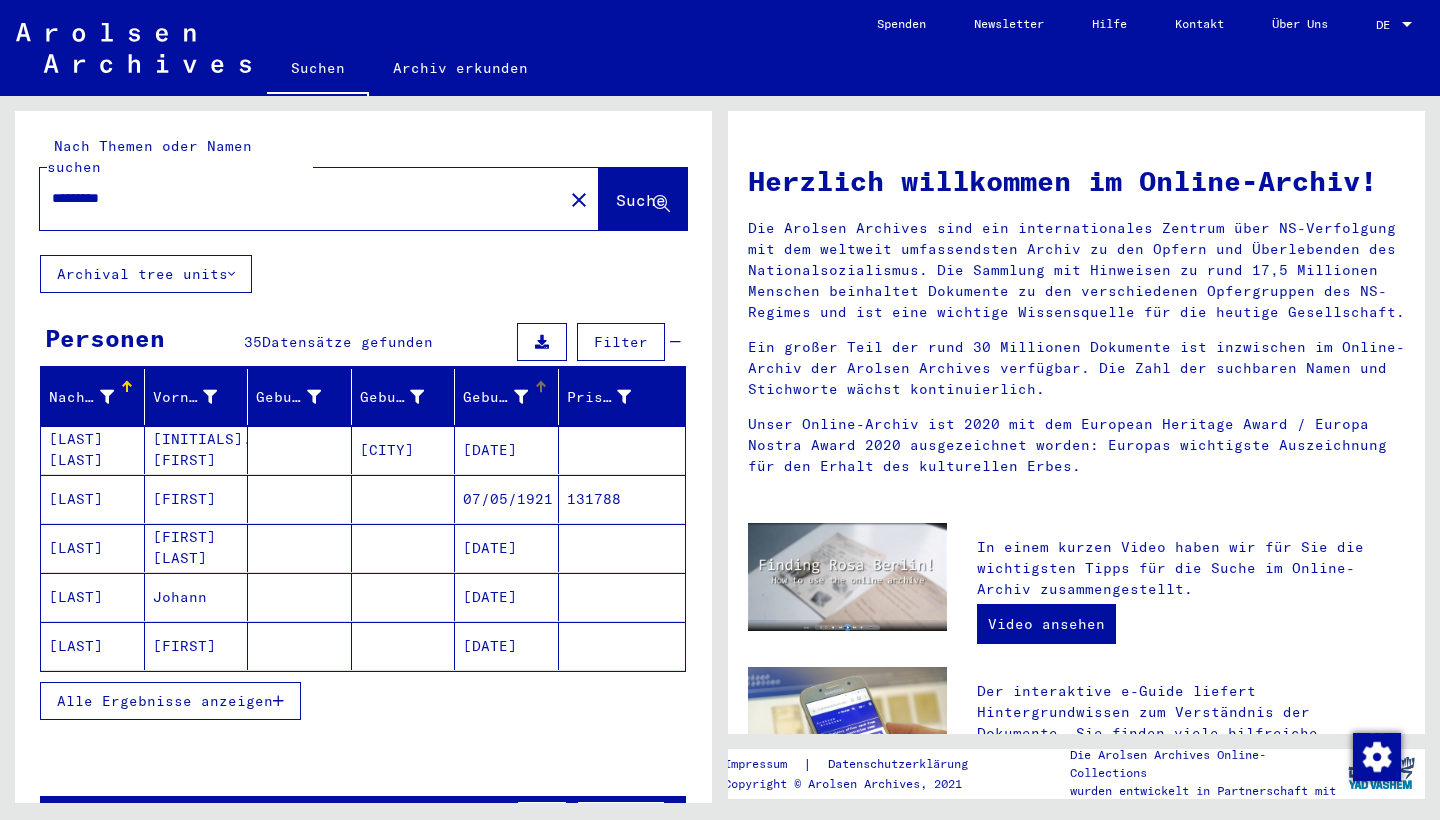 click on "Geburtsdatum" at bounding box center [495, 397] 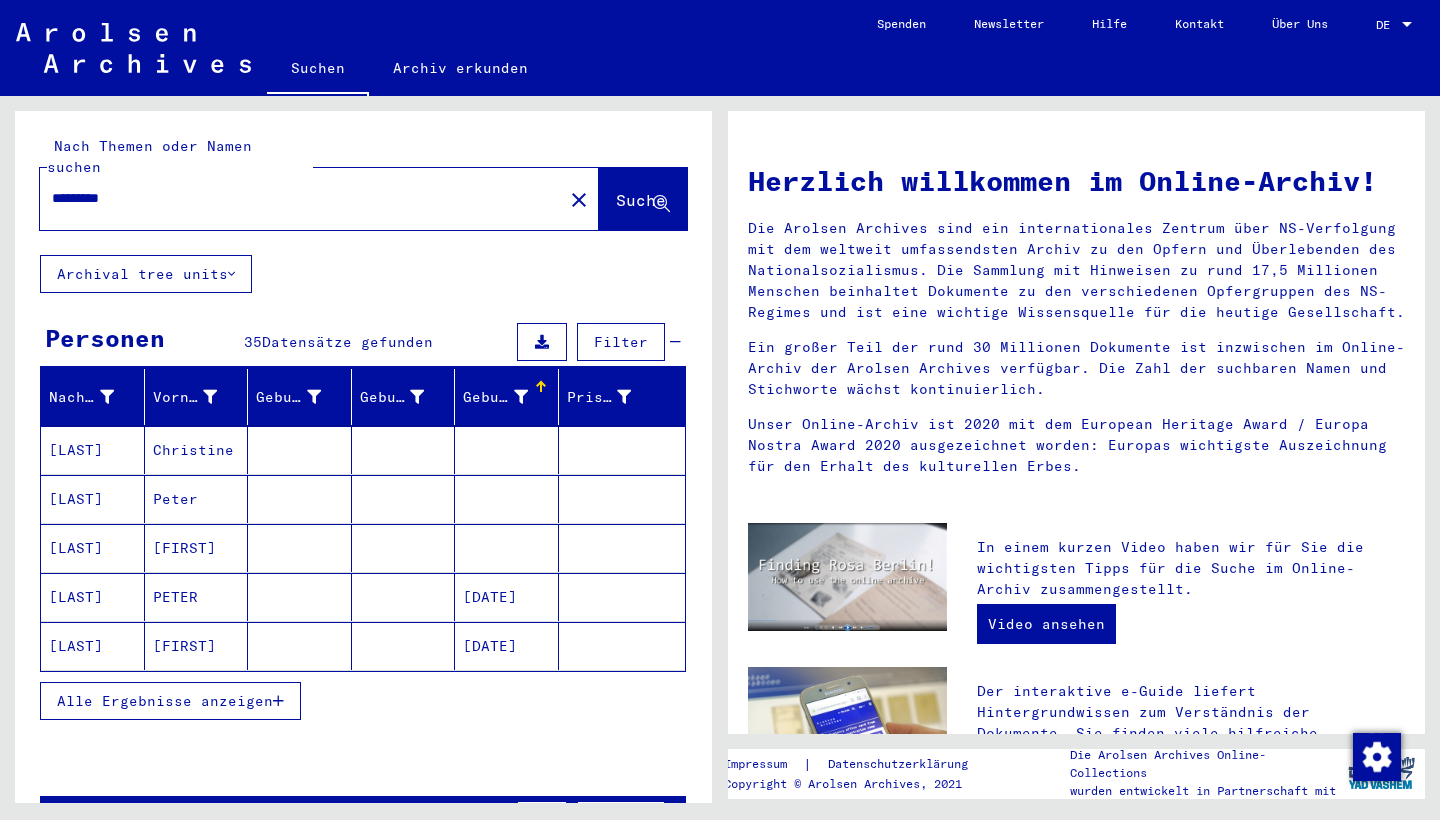 click on "Alle Ergebnisse anzeigen" at bounding box center [170, 701] 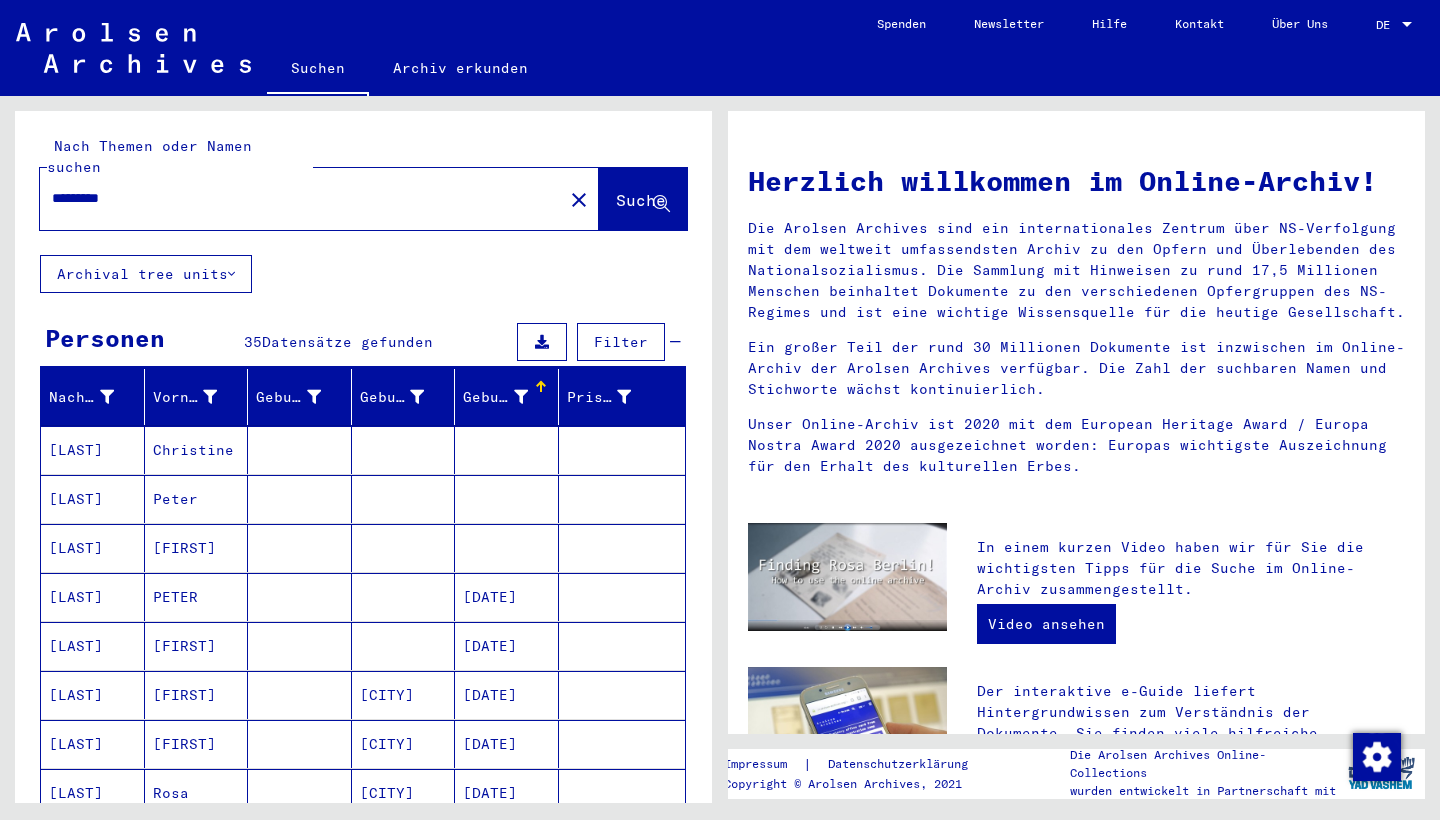 scroll, scrollTop: 0, scrollLeft: 0, axis: both 